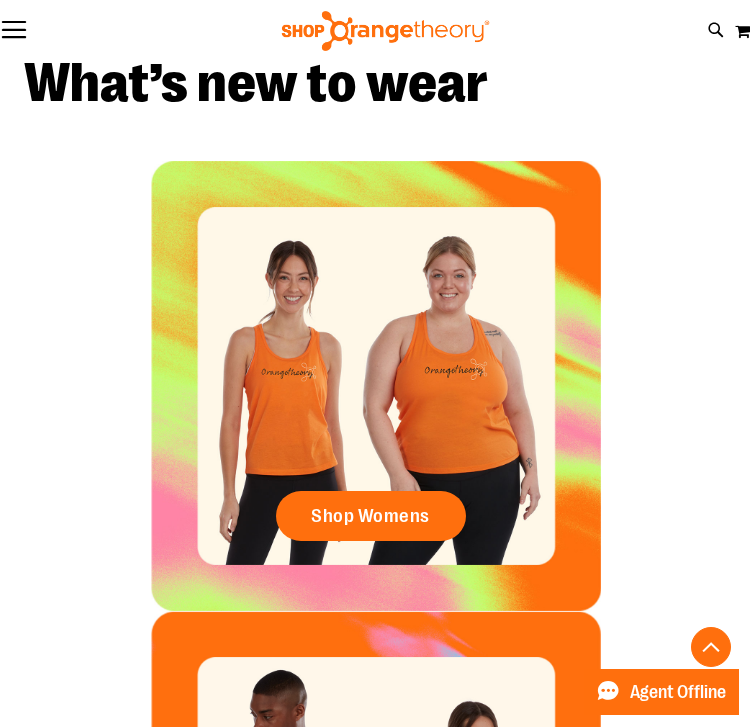 scroll, scrollTop: 829, scrollLeft: 0, axis: vertical 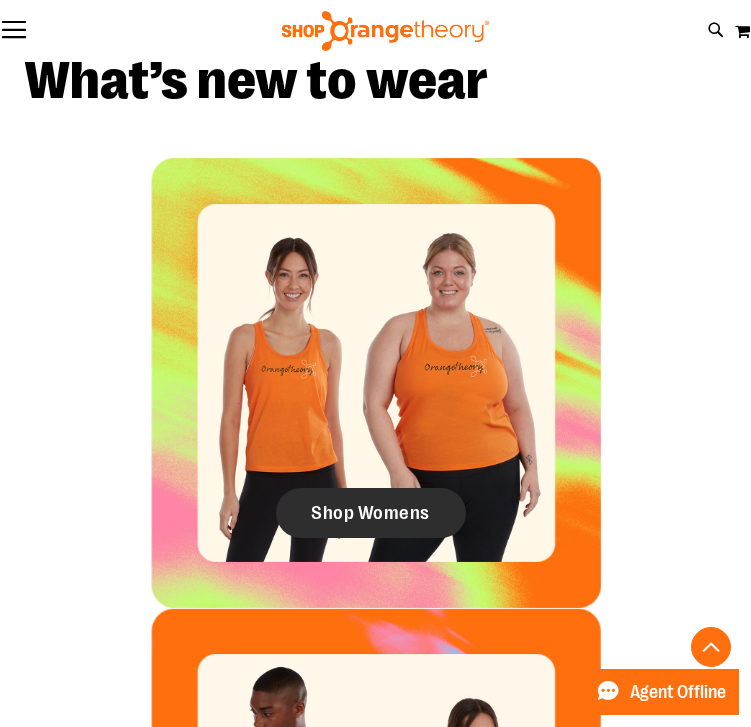 click on "Shop Womens" 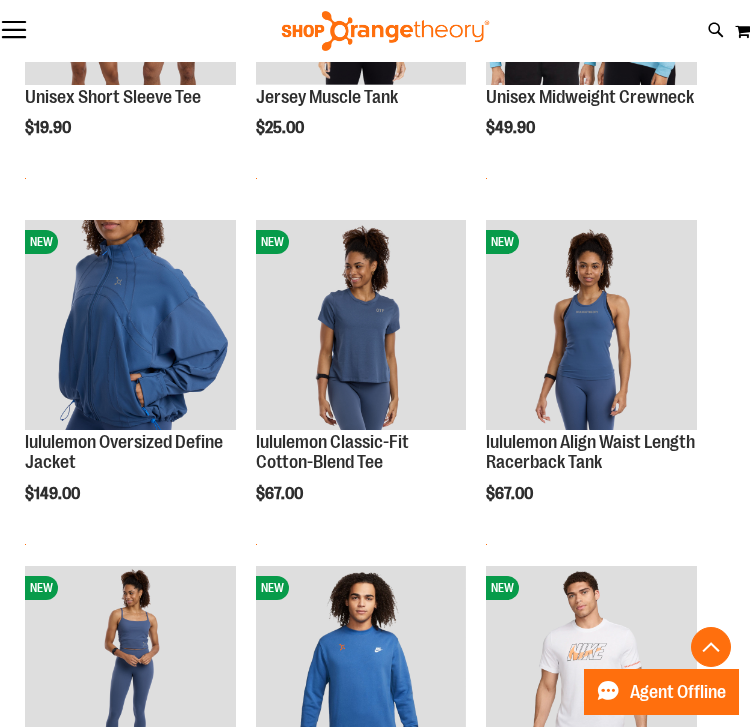 scroll, scrollTop: 821, scrollLeft: 0, axis: vertical 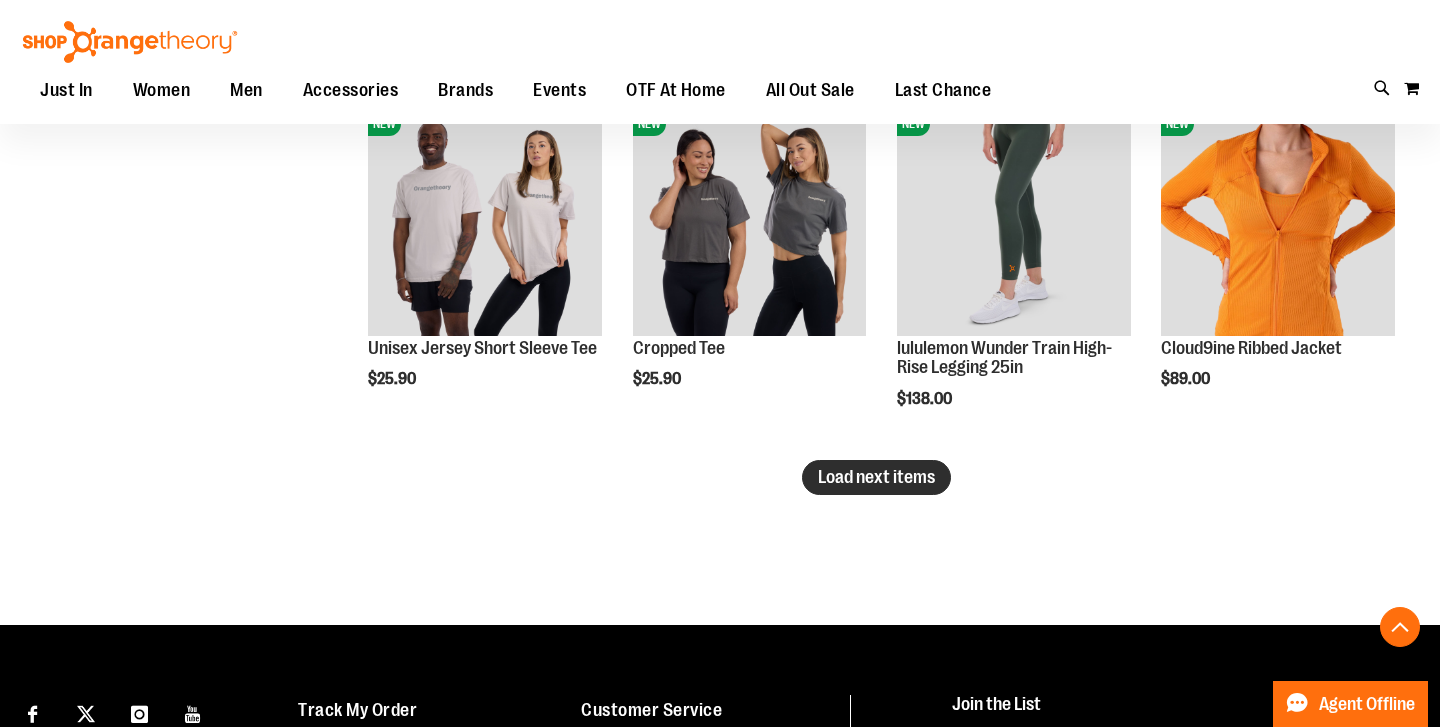 click on "Load next items" at bounding box center [876, 477] 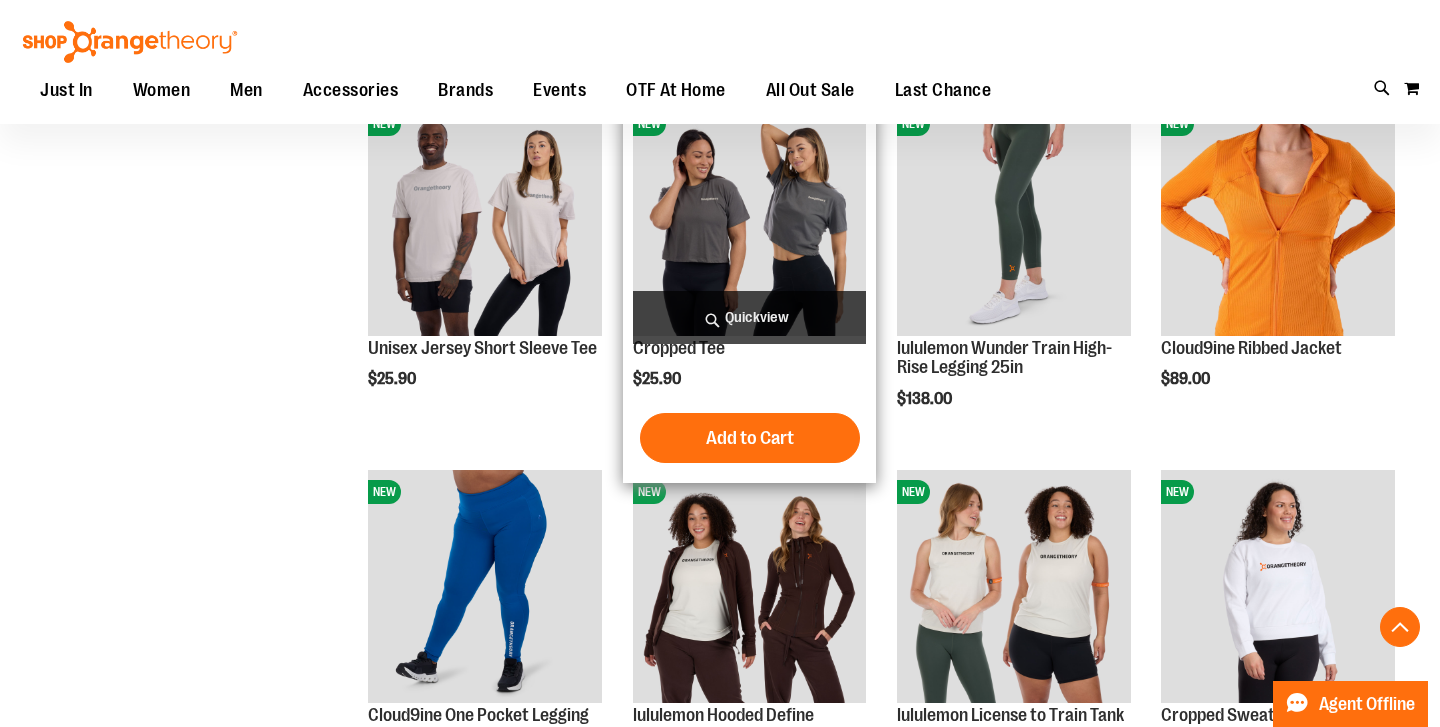 click at bounding box center (750, 219) 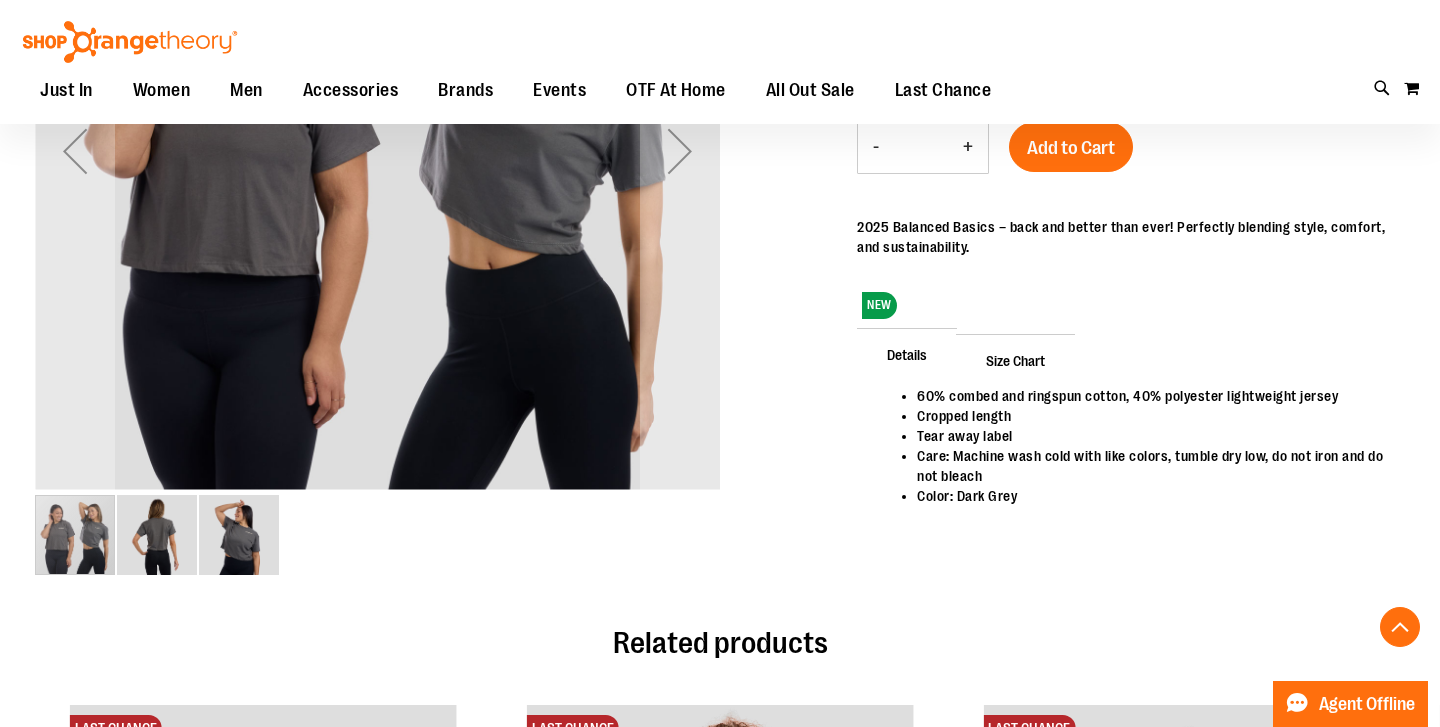 scroll, scrollTop: 475, scrollLeft: 0, axis: vertical 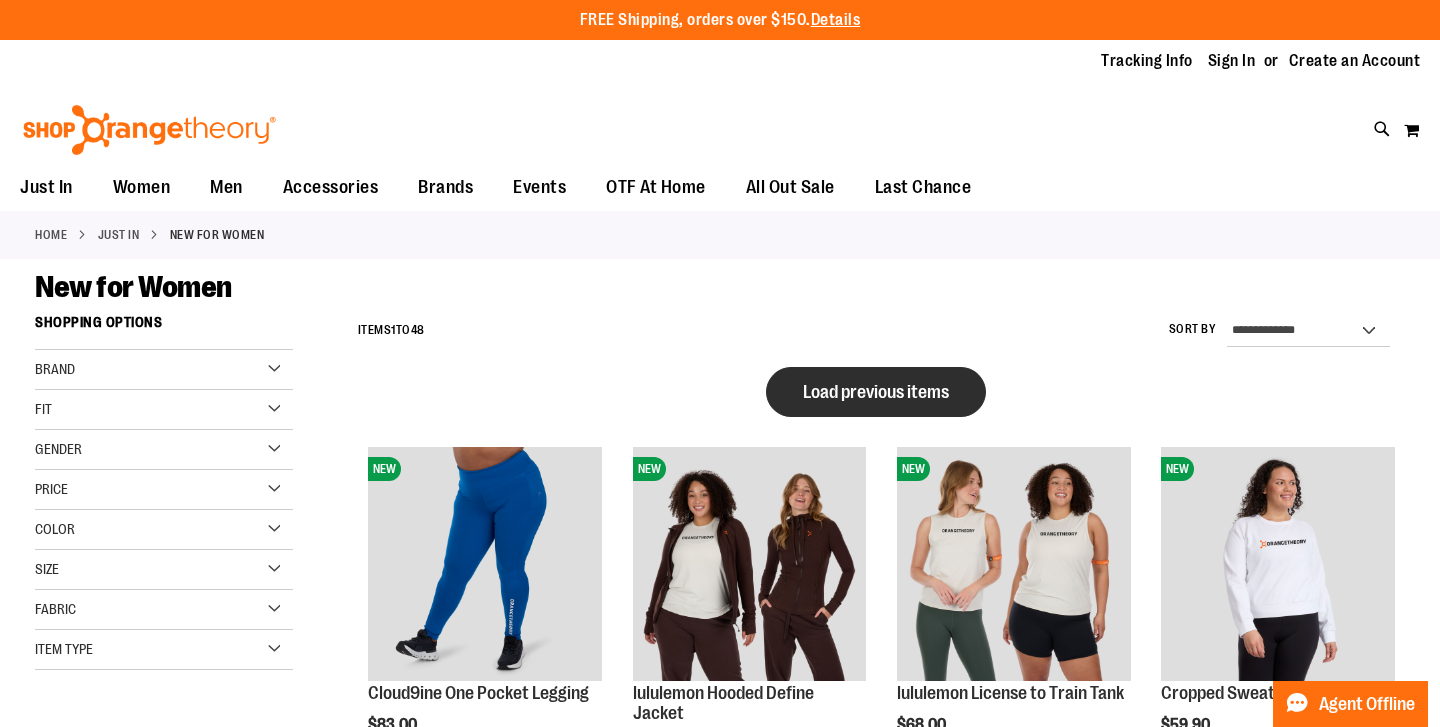 click on "Load previous items" at bounding box center (876, 392) 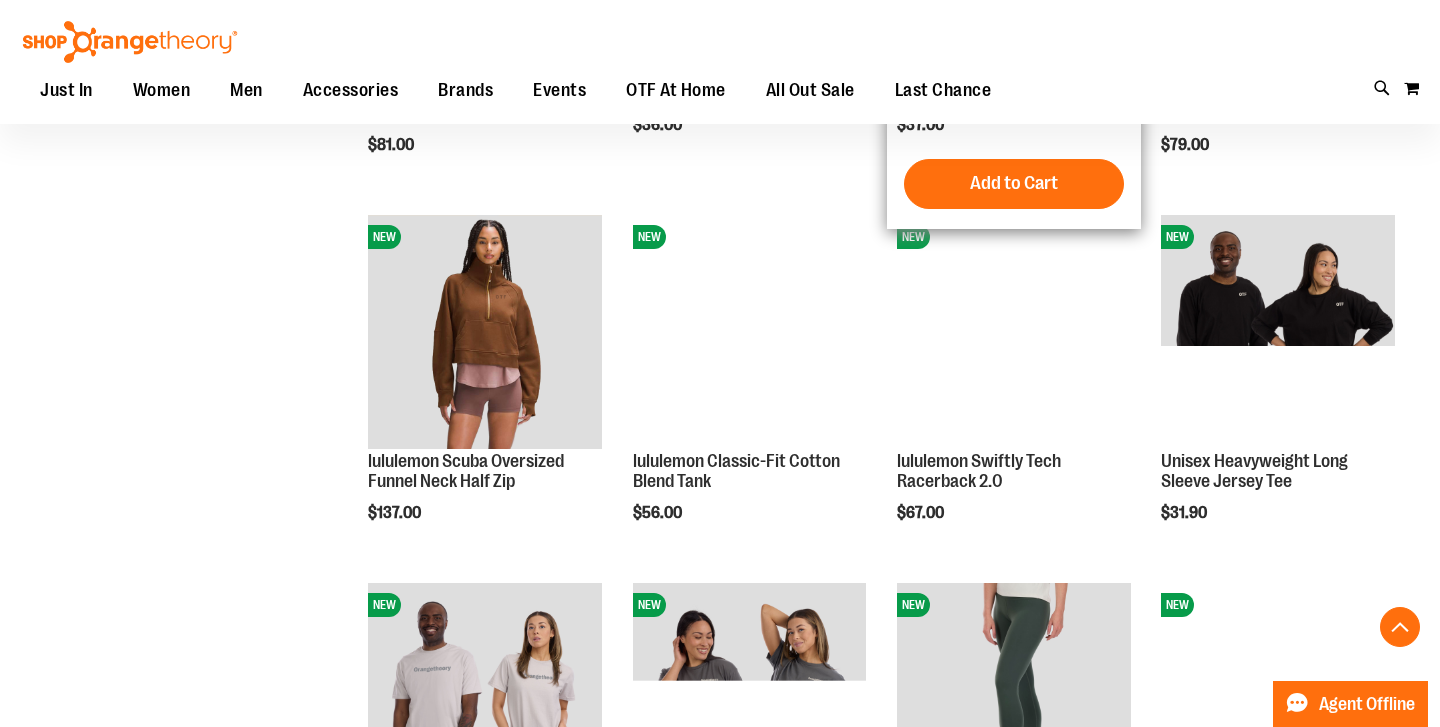 scroll, scrollTop: 620, scrollLeft: 0, axis: vertical 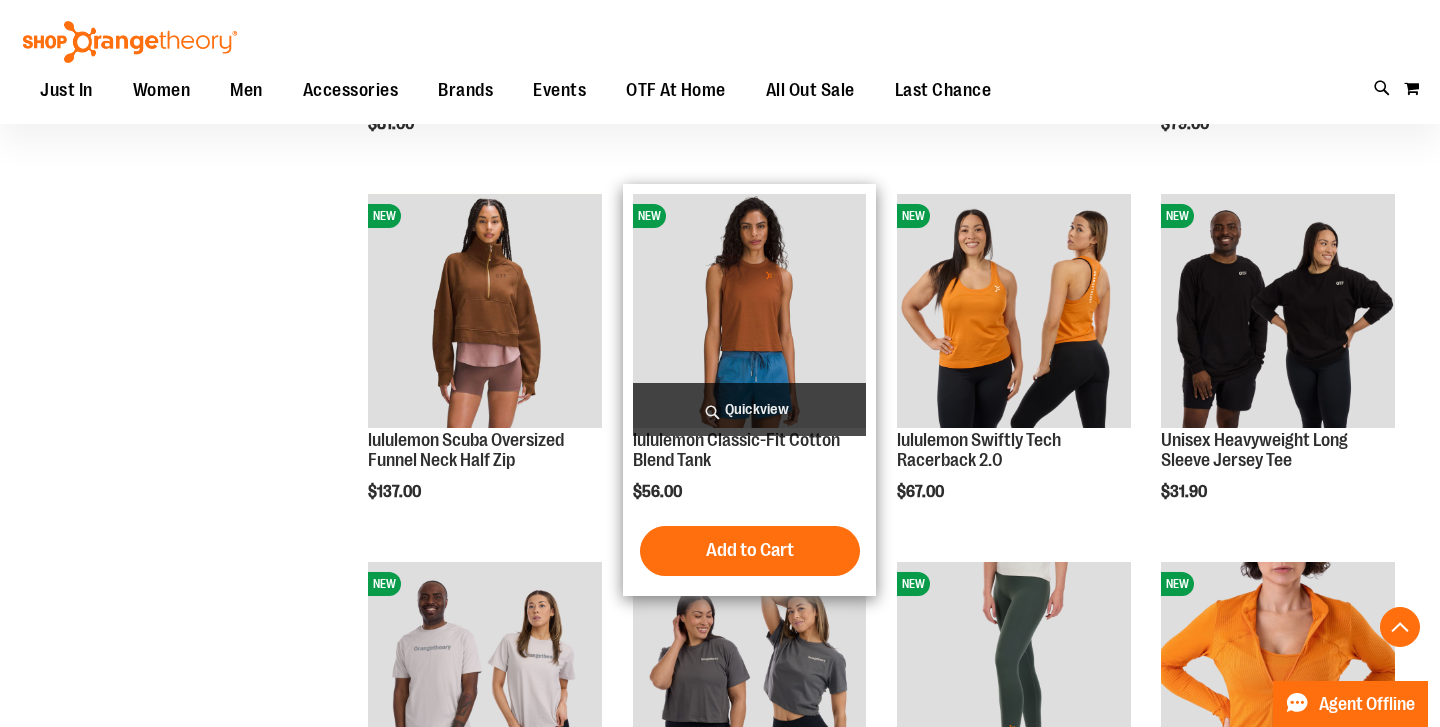 click at bounding box center (750, 311) 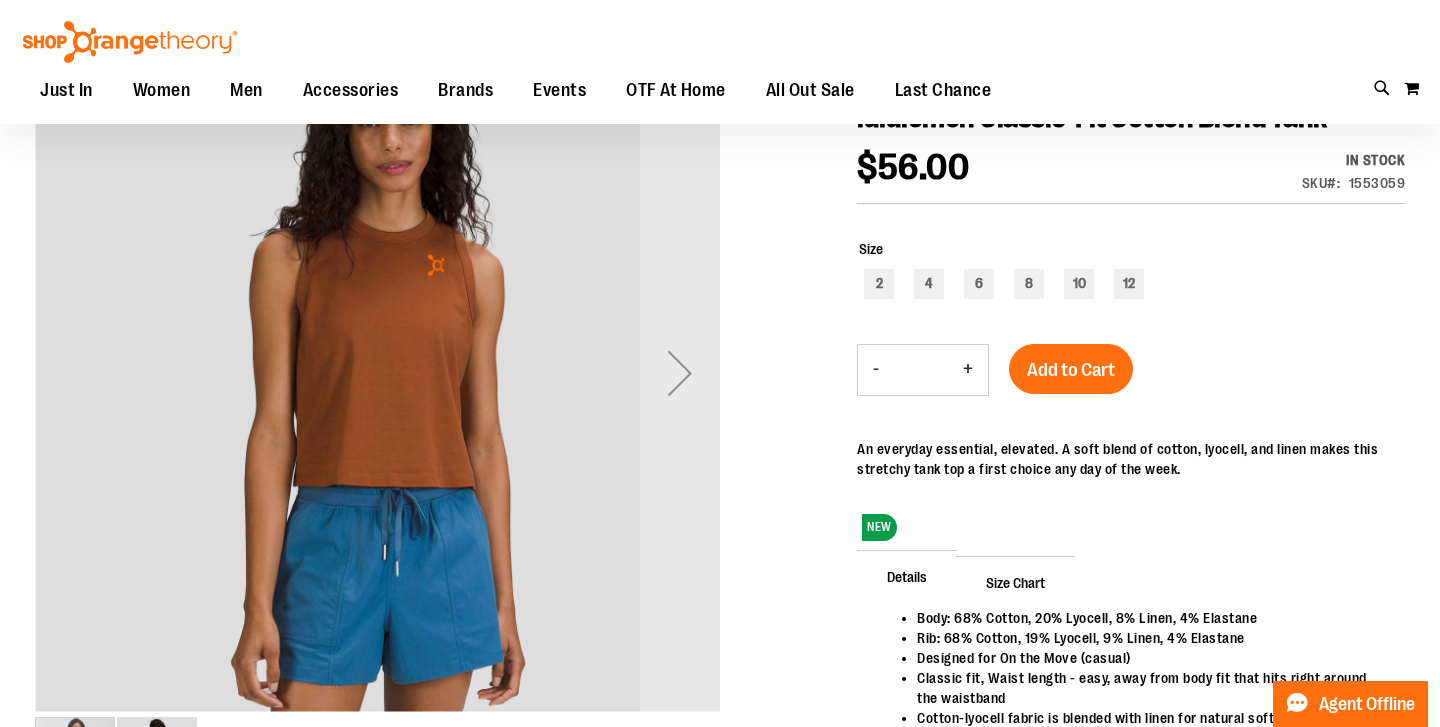 scroll, scrollTop: 253, scrollLeft: 0, axis: vertical 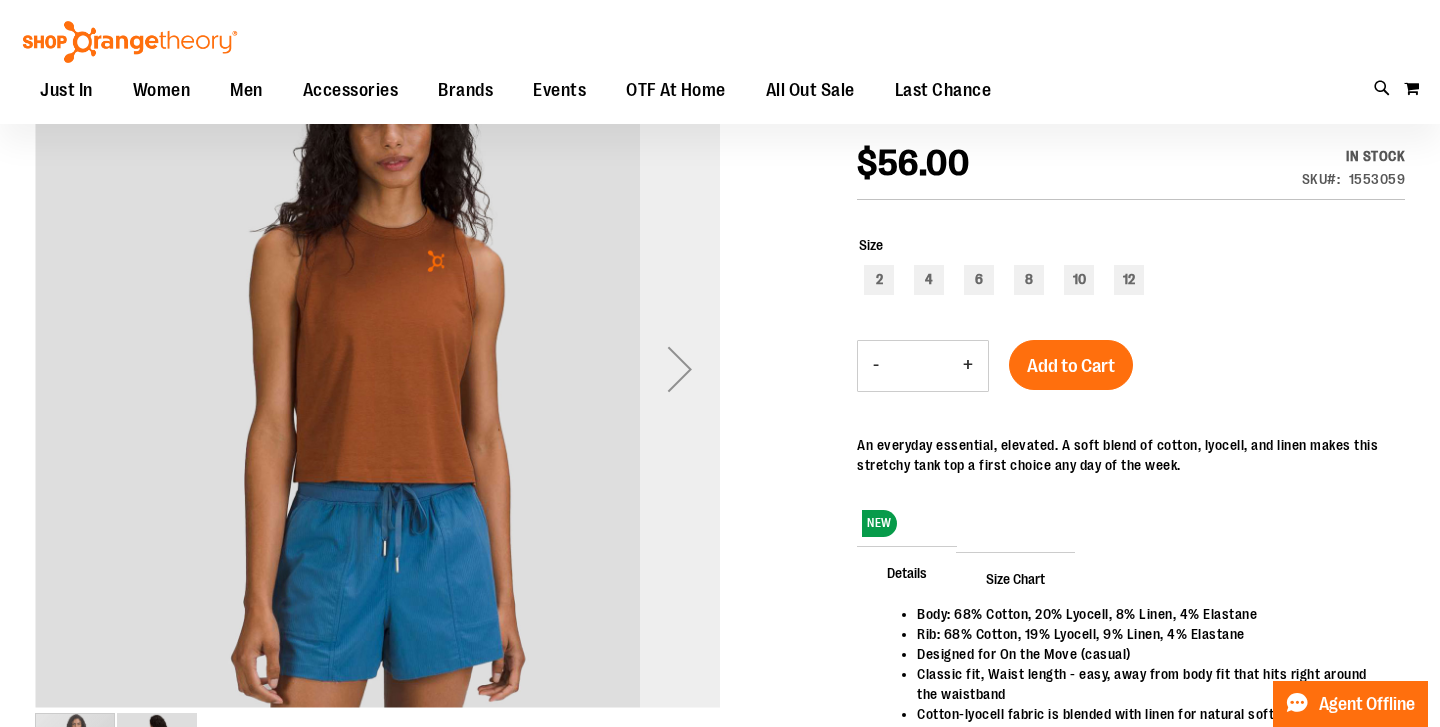 click at bounding box center [680, 369] 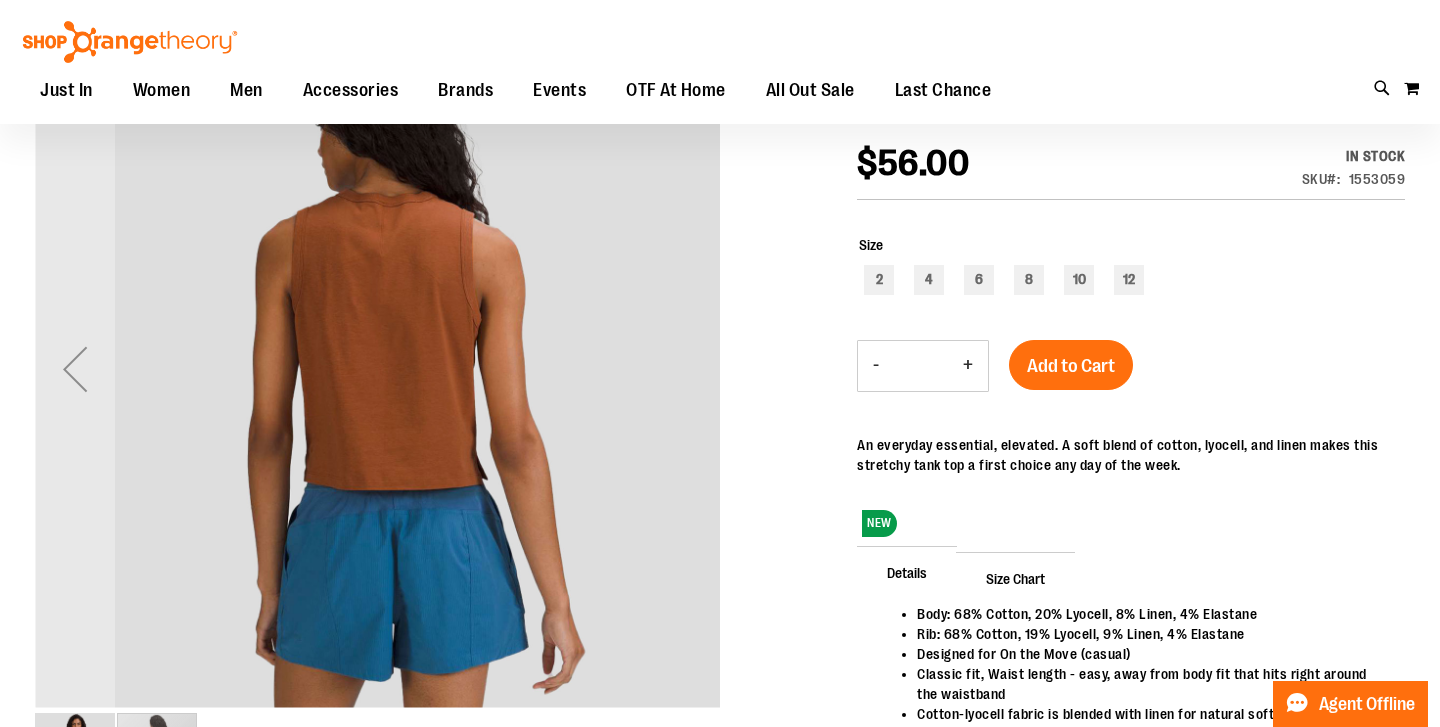scroll, scrollTop: 0, scrollLeft: 0, axis: both 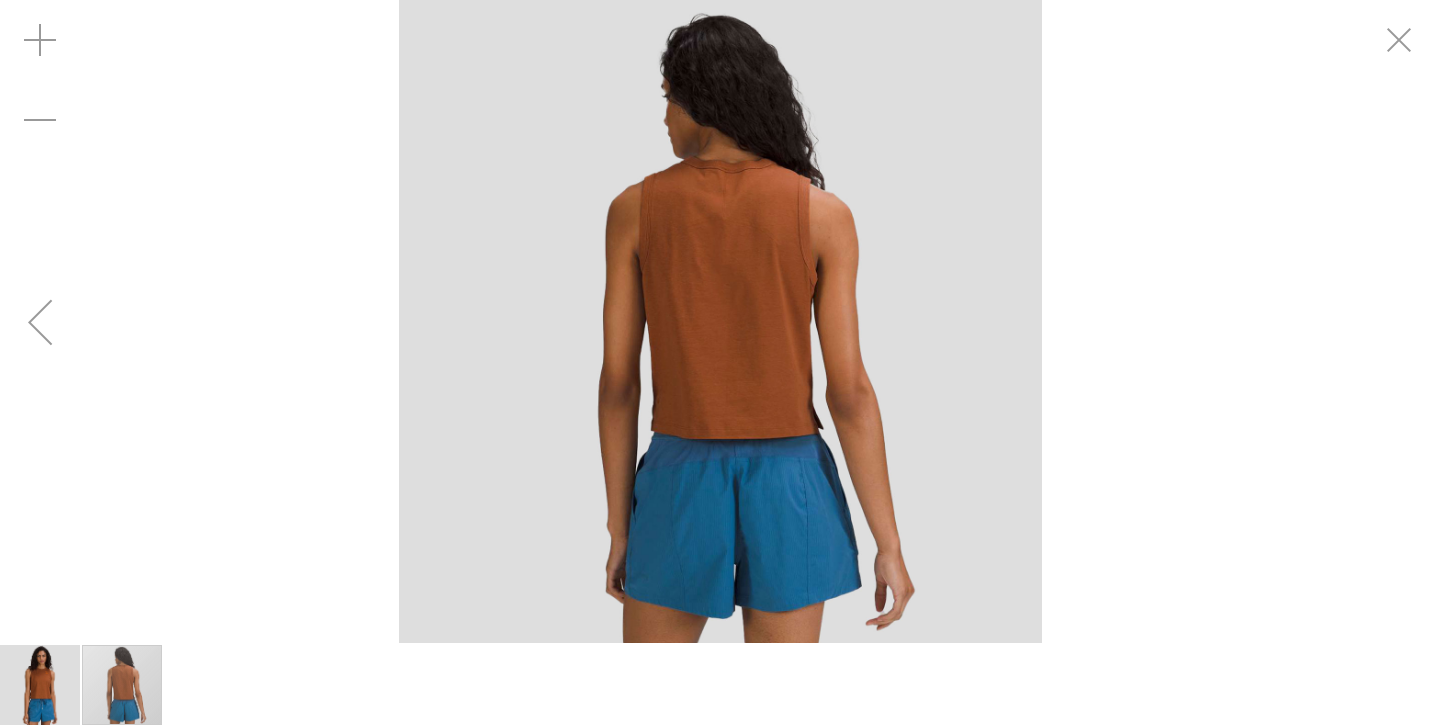 click at bounding box center [40, 322] 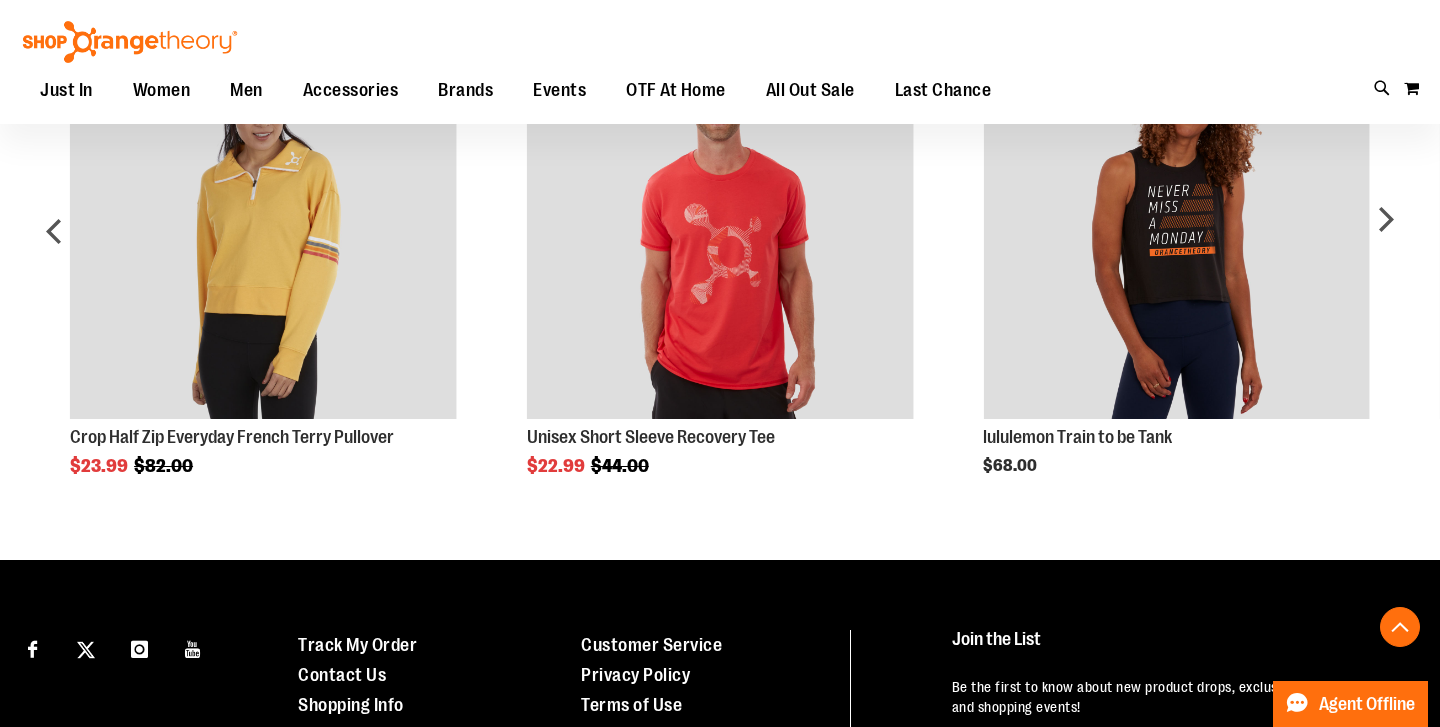 scroll, scrollTop: 1251, scrollLeft: 0, axis: vertical 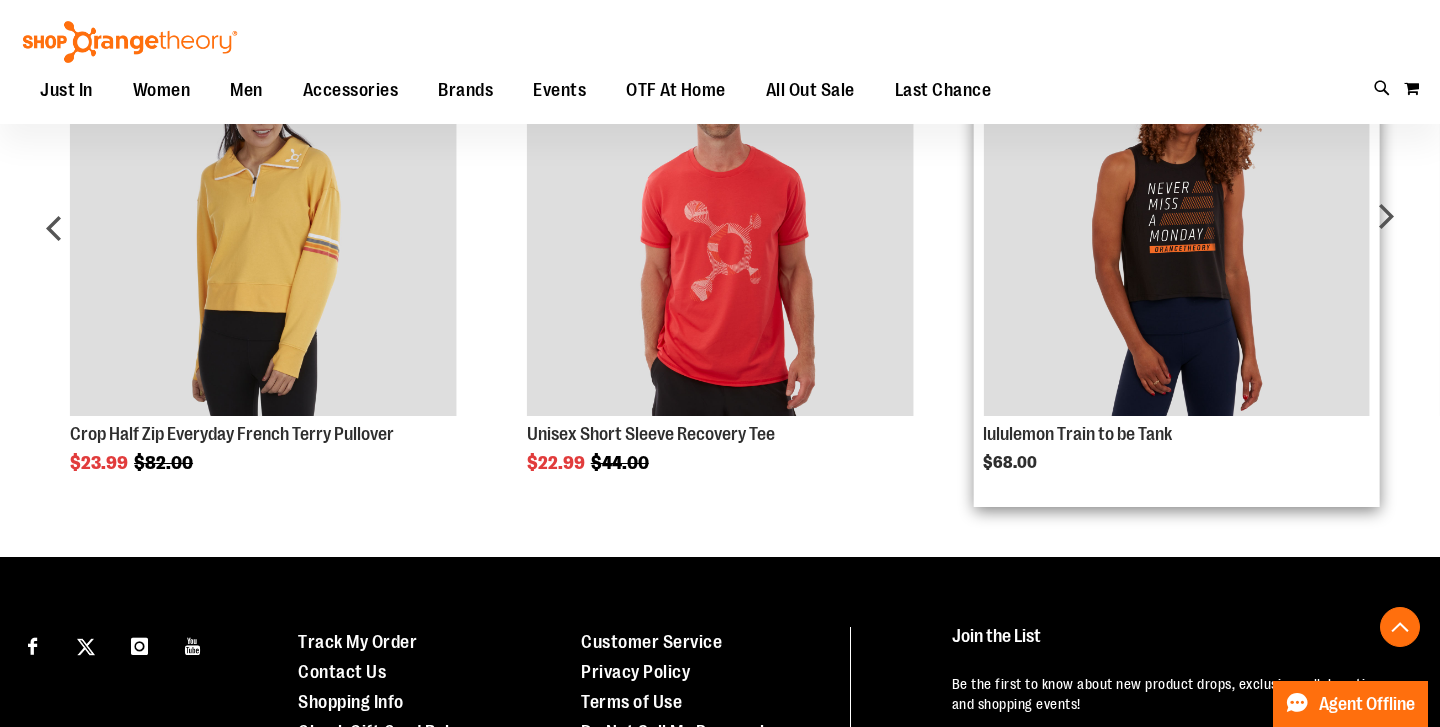 click at bounding box center [1176, 223] 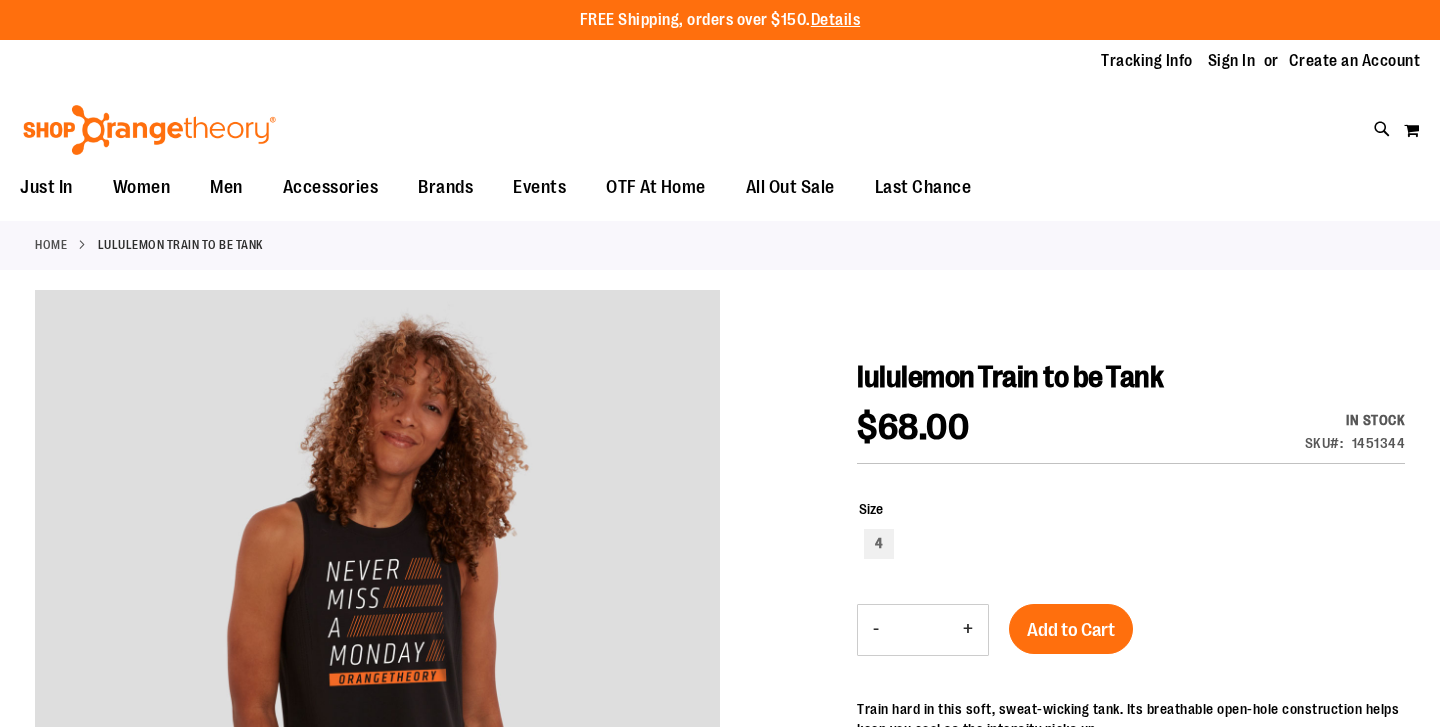 scroll, scrollTop: 0, scrollLeft: 0, axis: both 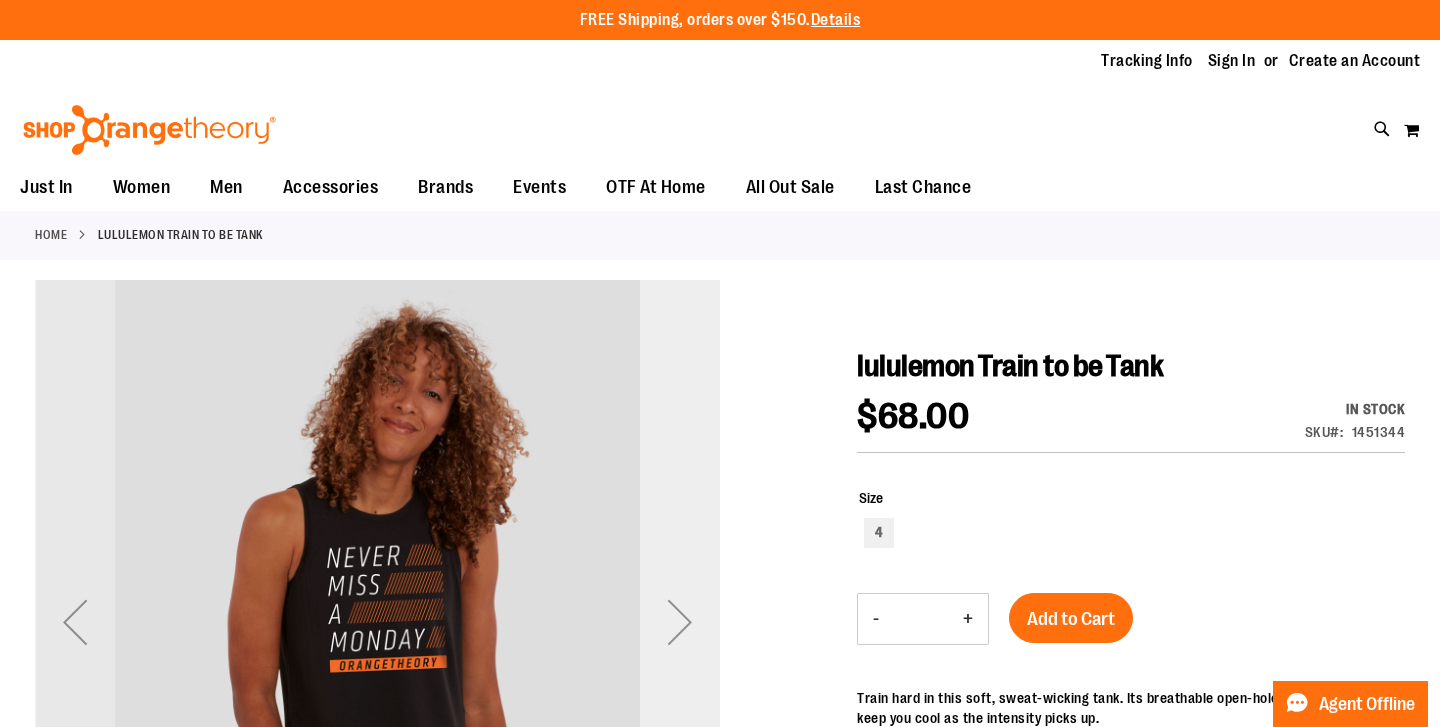 click at bounding box center (680, 622) 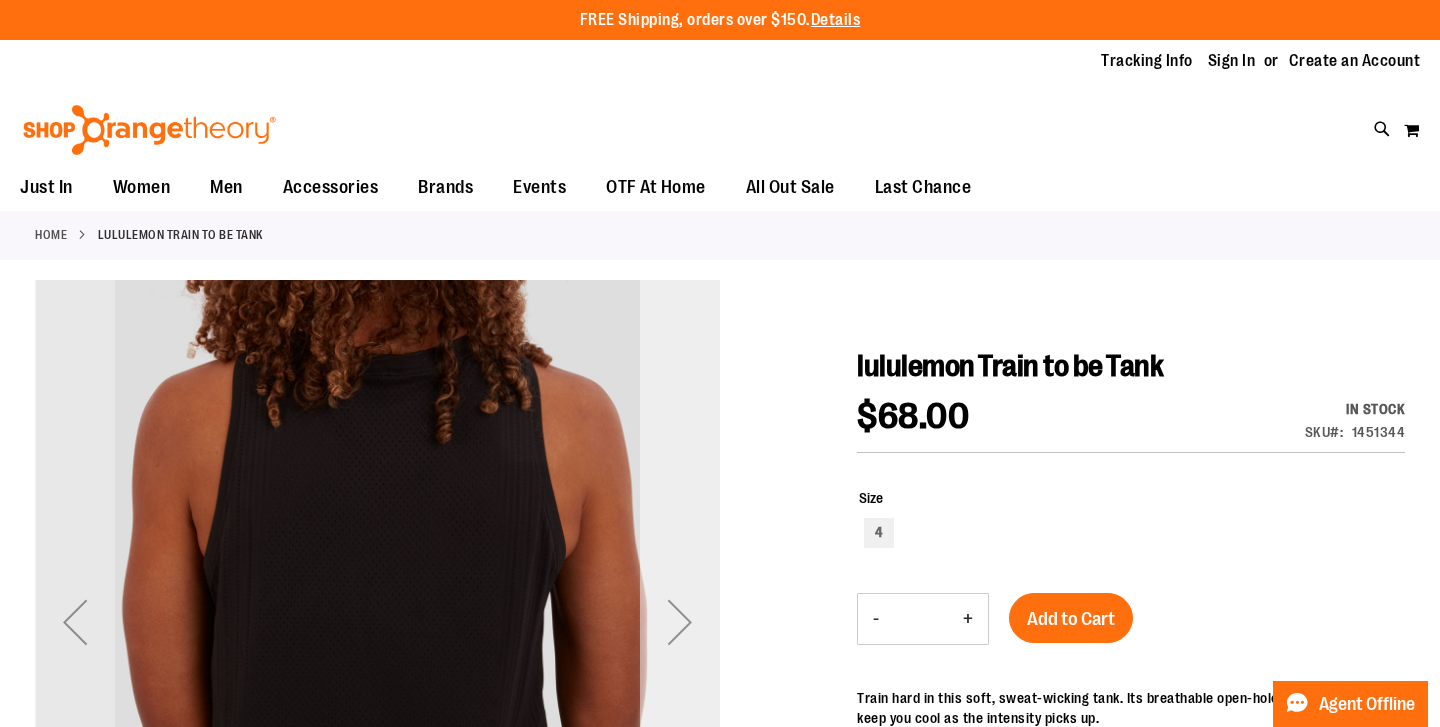 click at bounding box center [680, 622] 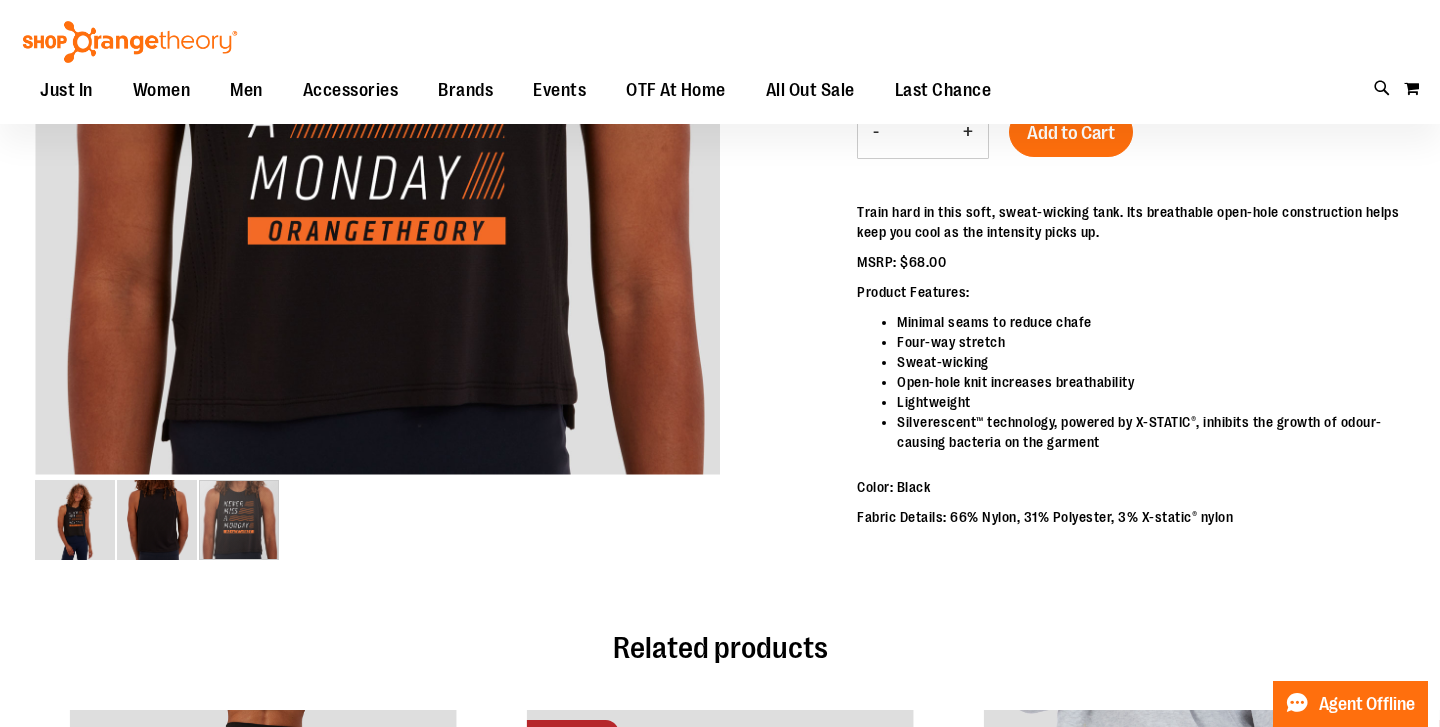 scroll, scrollTop: 0, scrollLeft: 0, axis: both 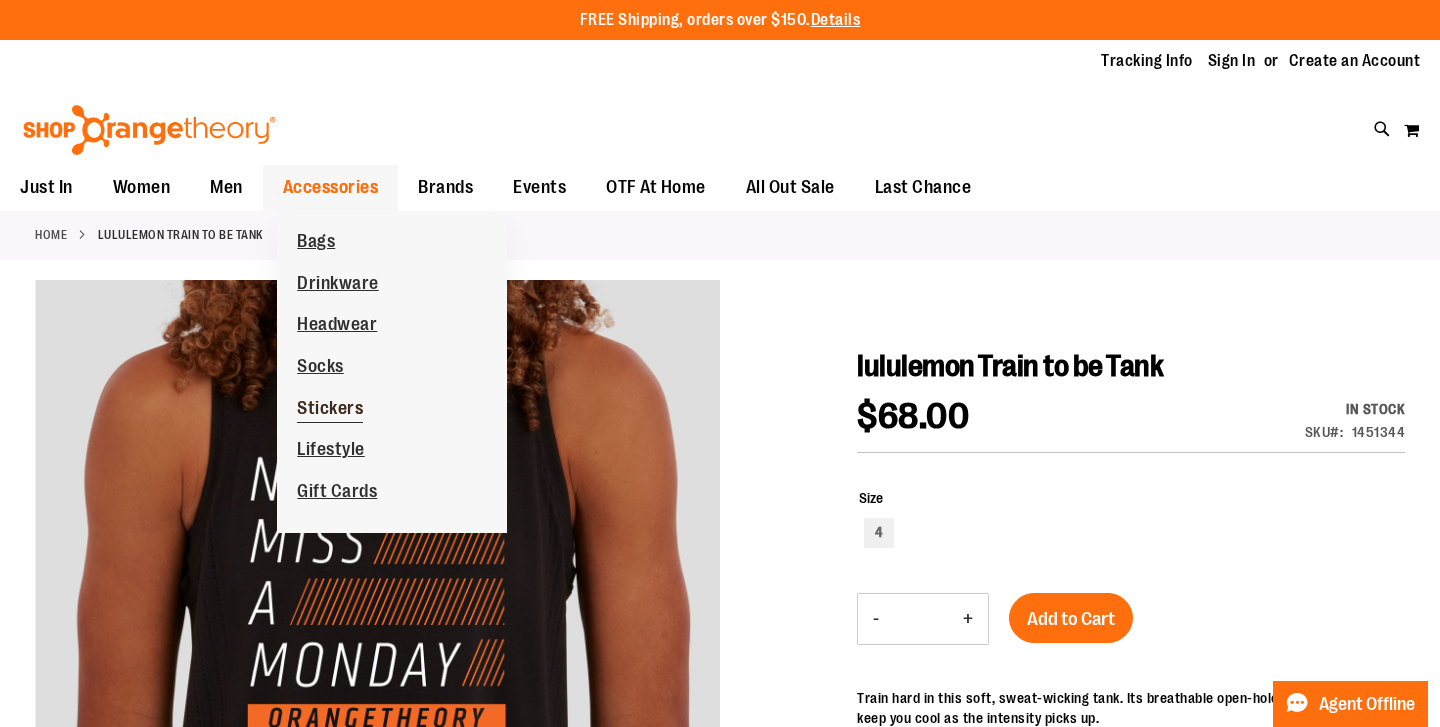 click on "Stickers" at bounding box center (330, 410) 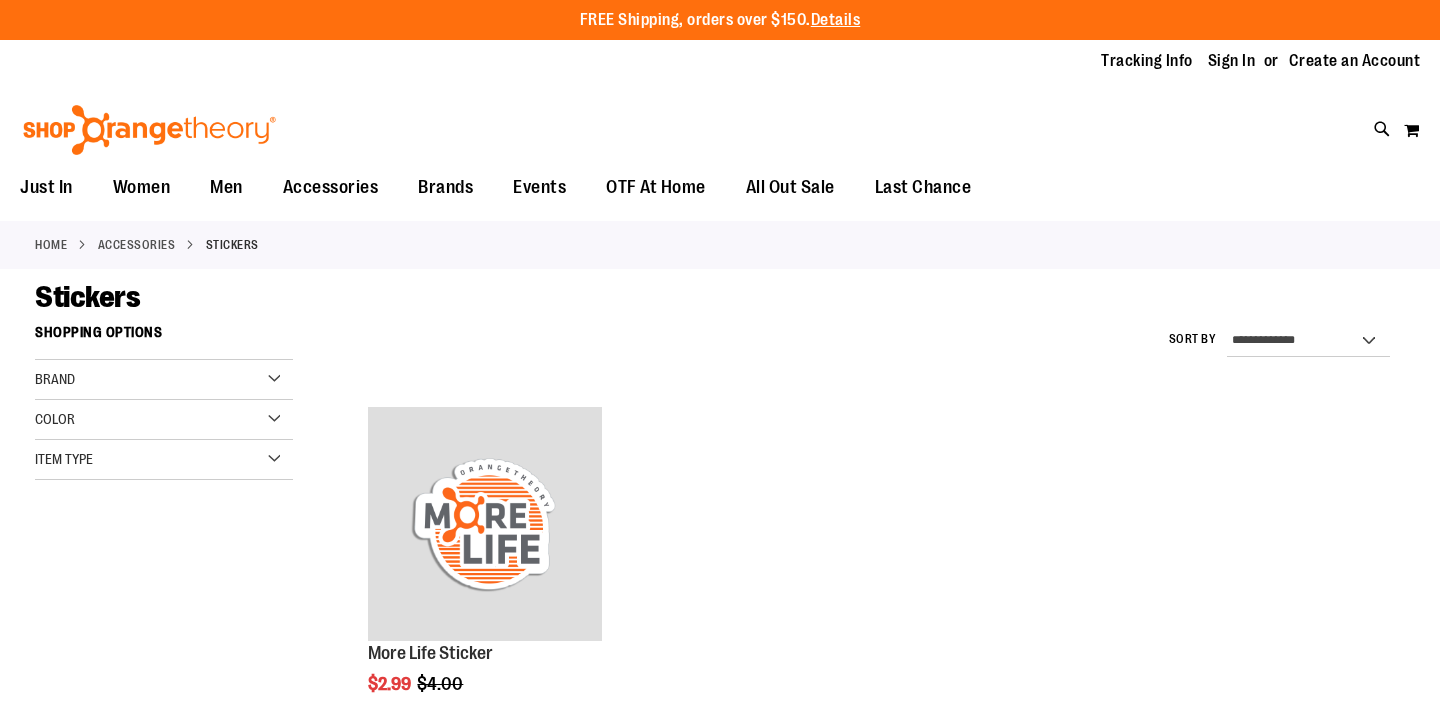 scroll, scrollTop: 0, scrollLeft: 0, axis: both 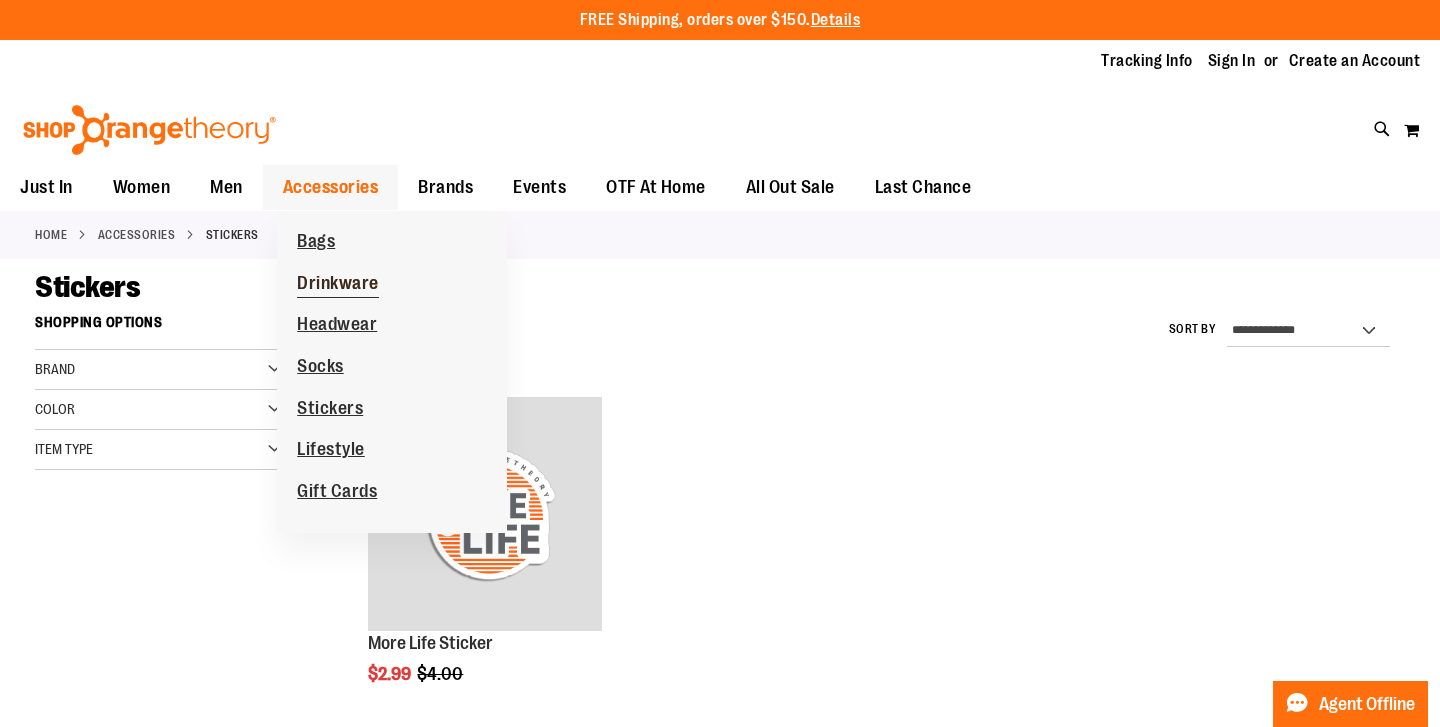 click on "Drinkware" at bounding box center (338, 285) 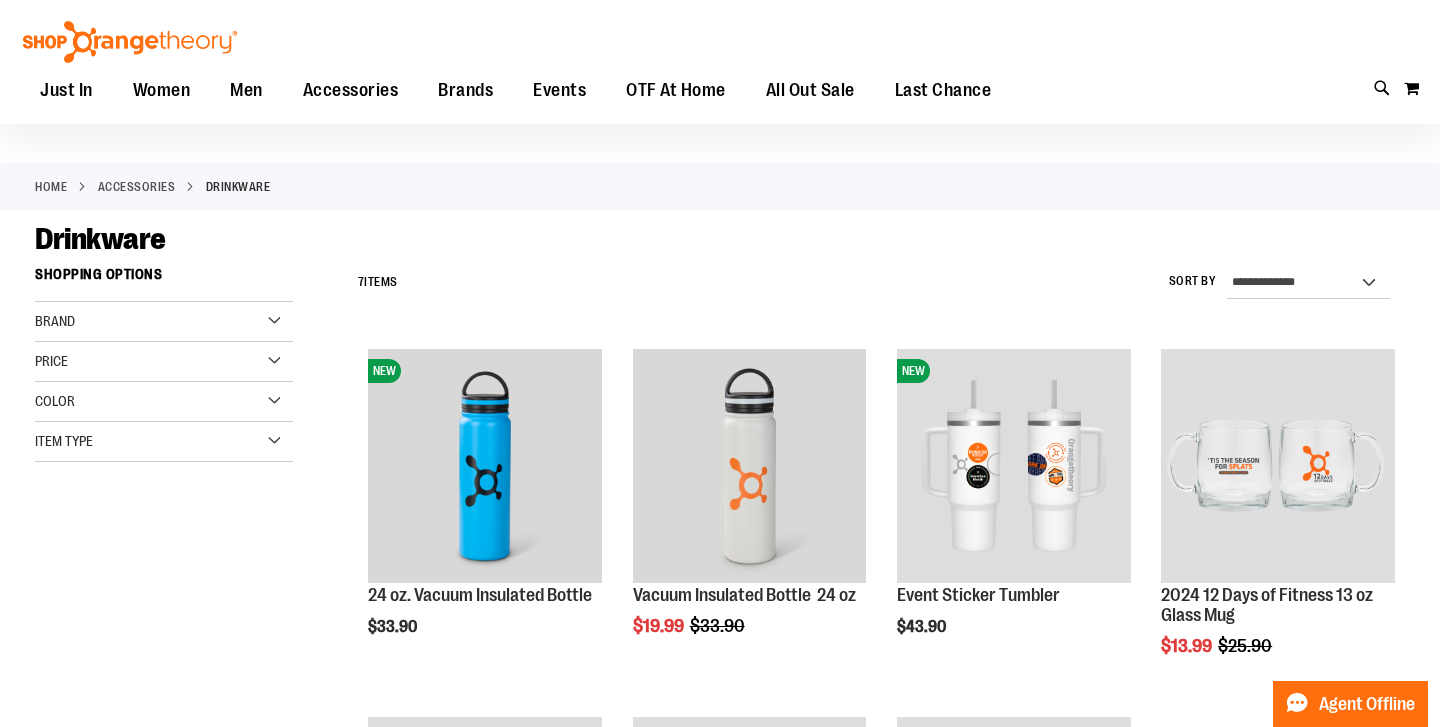 scroll, scrollTop: 0, scrollLeft: 0, axis: both 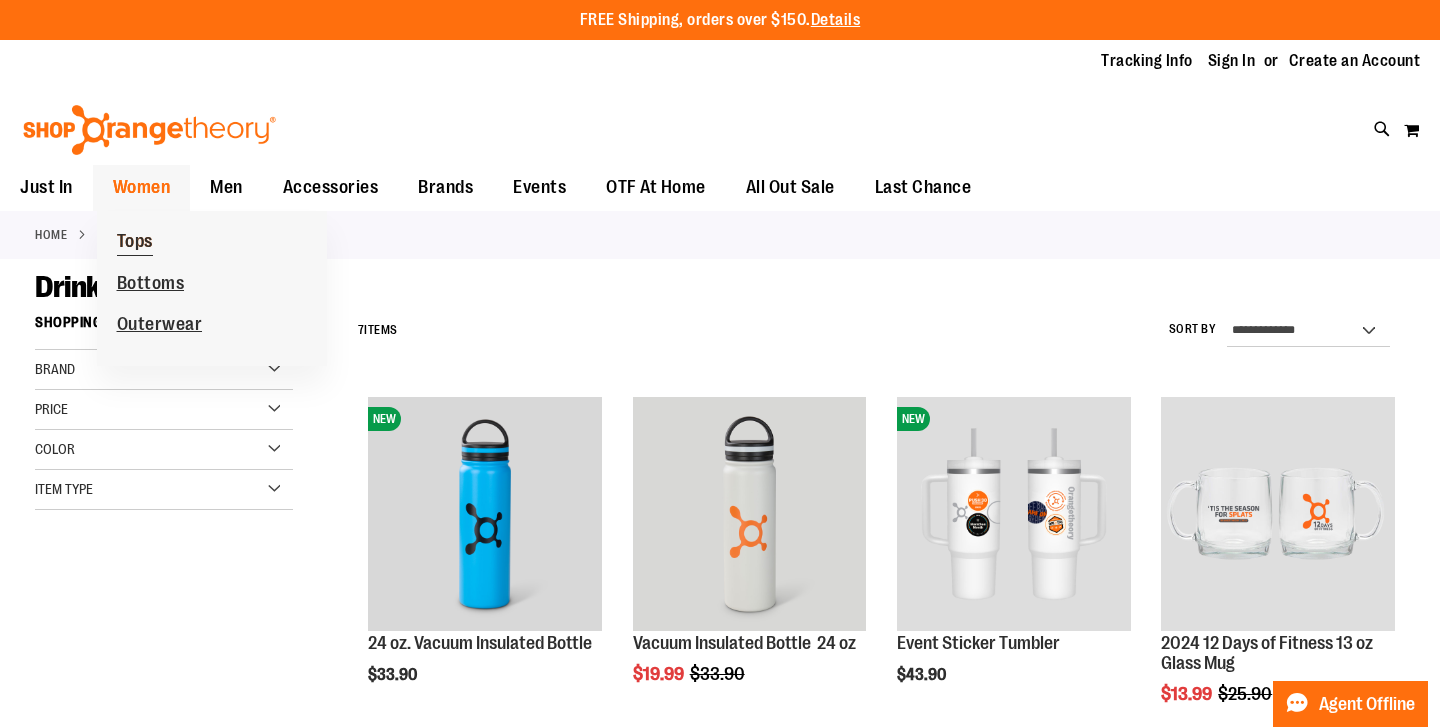 click on "Tops" at bounding box center (135, 243) 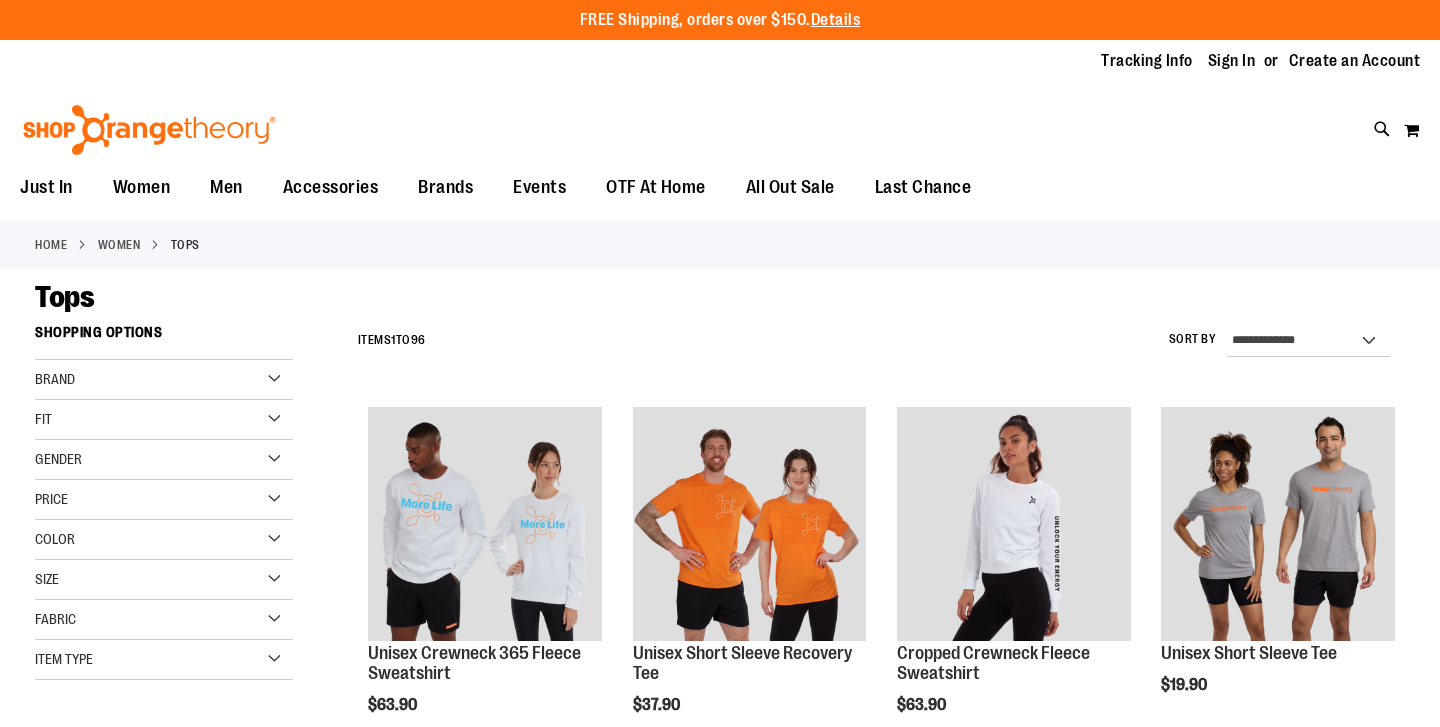 scroll, scrollTop: 0, scrollLeft: 0, axis: both 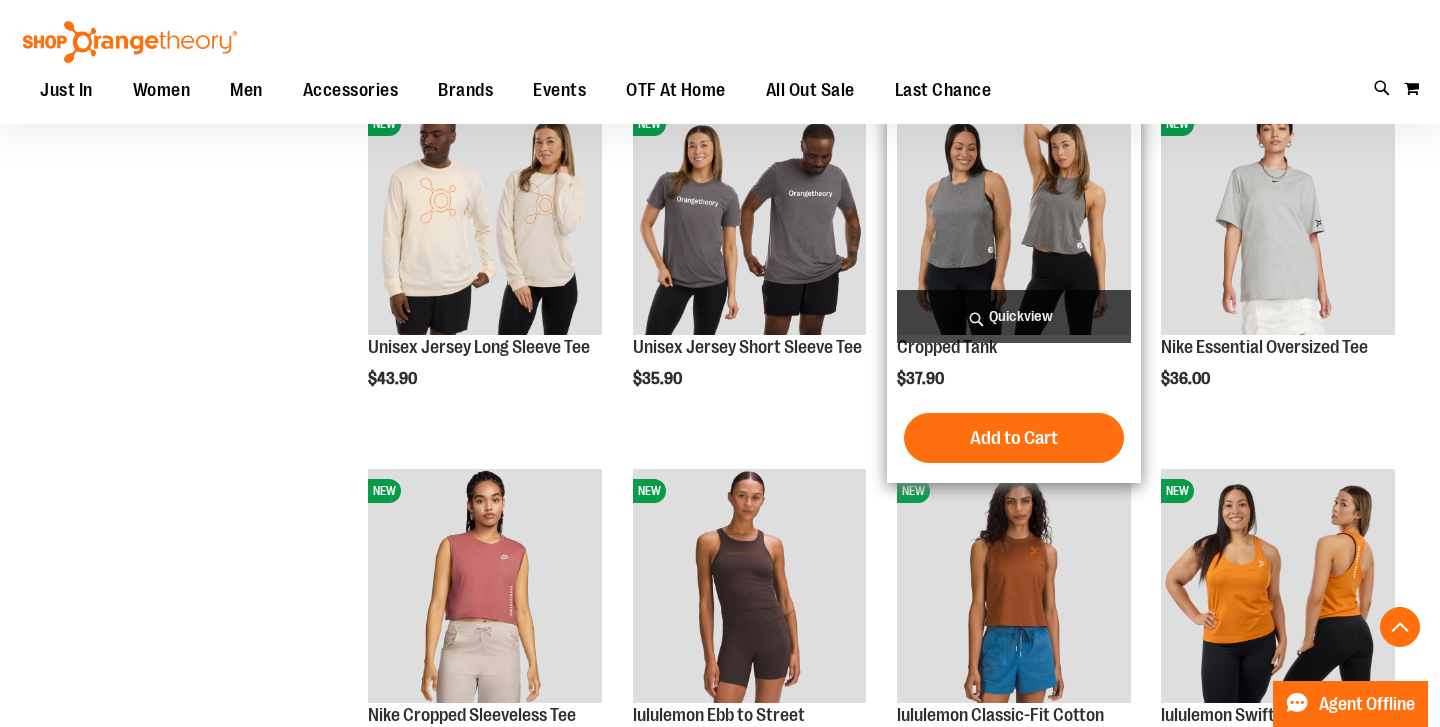 click at bounding box center [1014, 219] 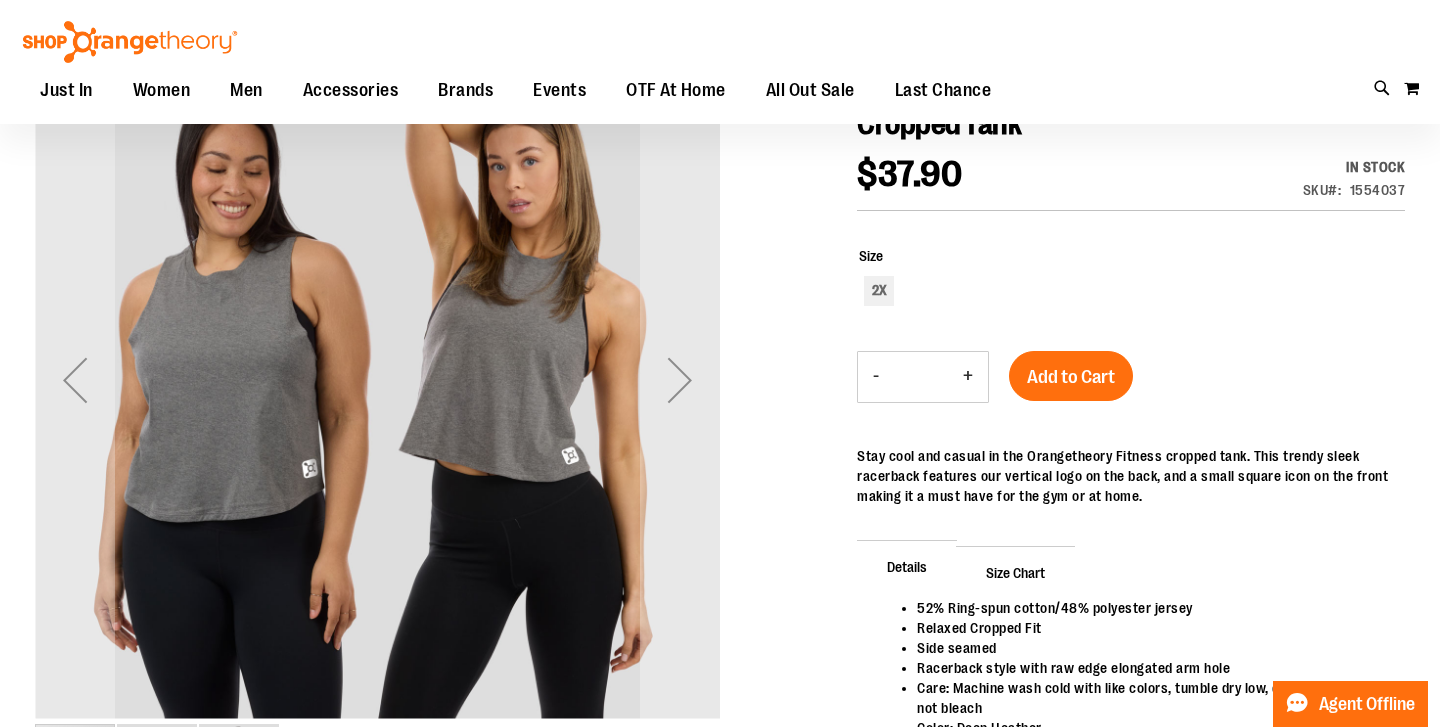 scroll, scrollTop: 278, scrollLeft: 0, axis: vertical 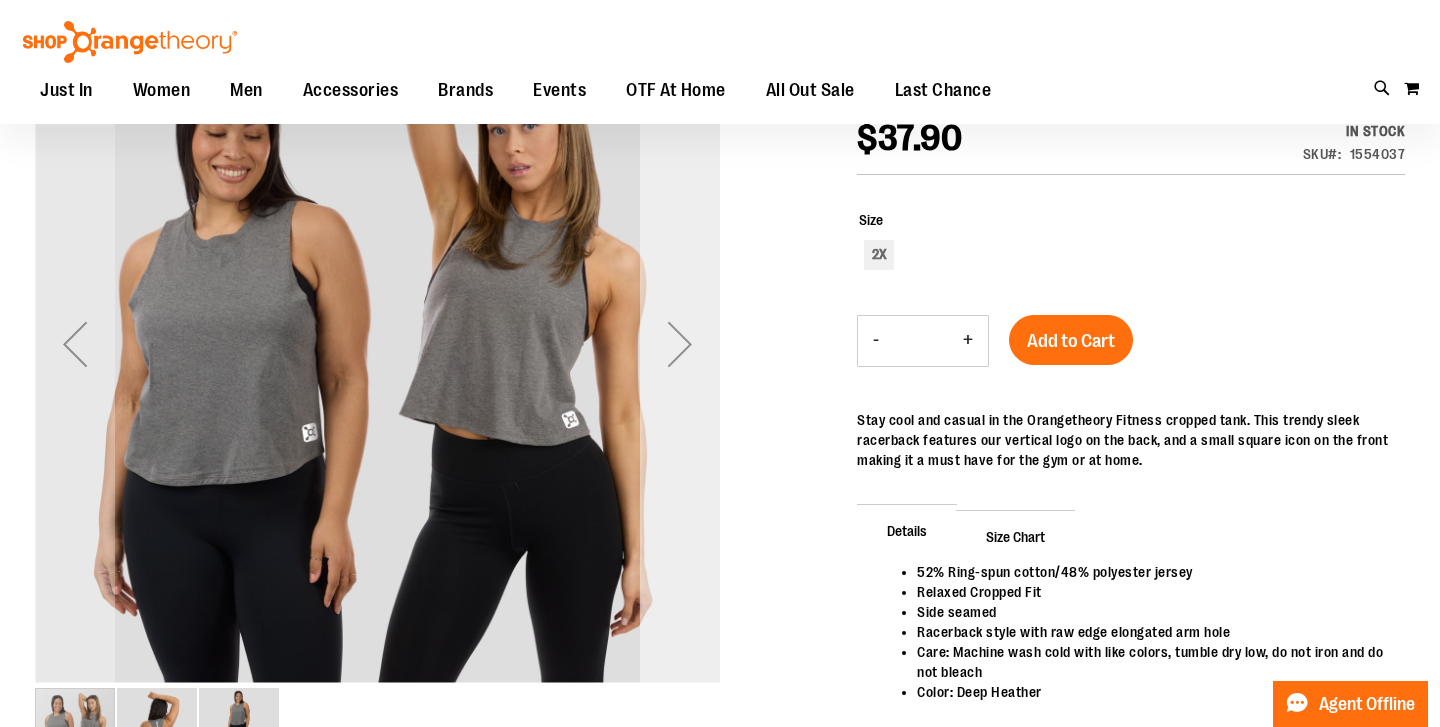 click at bounding box center (680, 344) 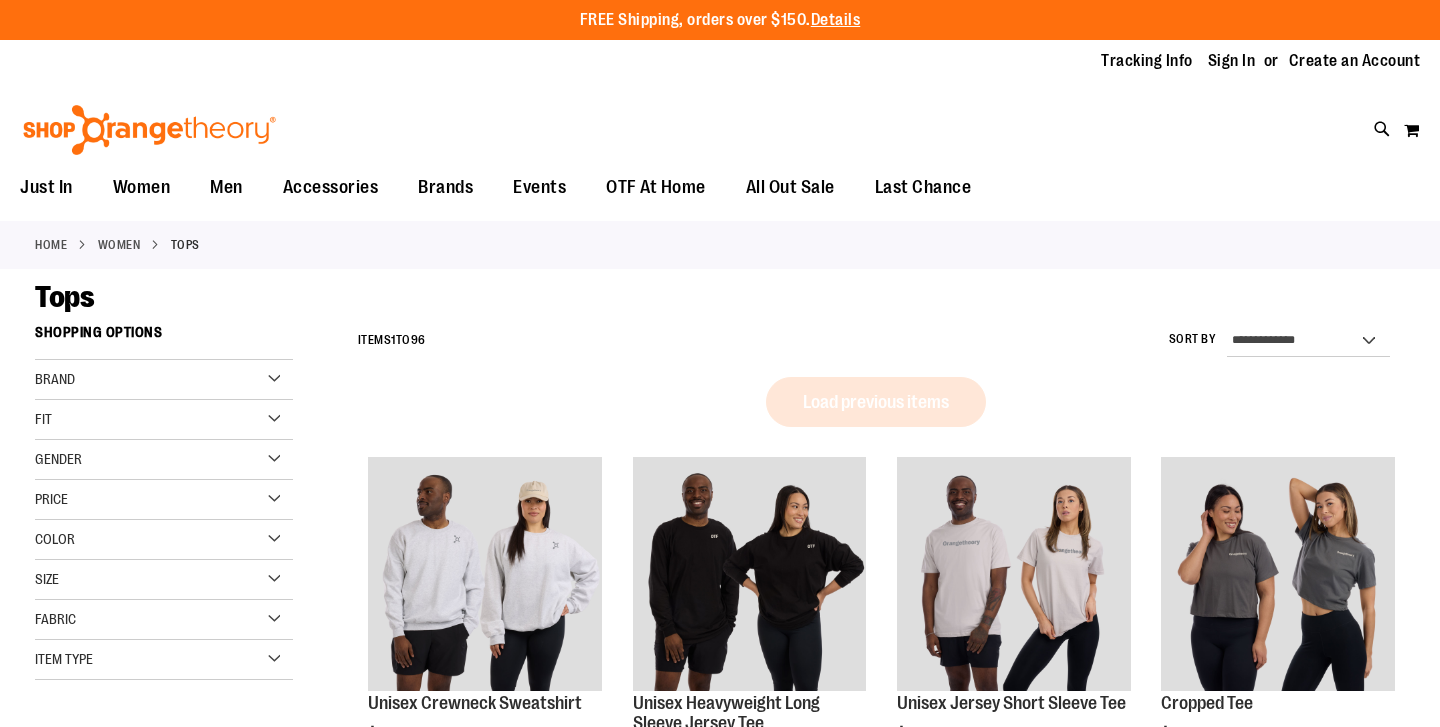 scroll, scrollTop: 0, scrollLeft: 0, axis: both 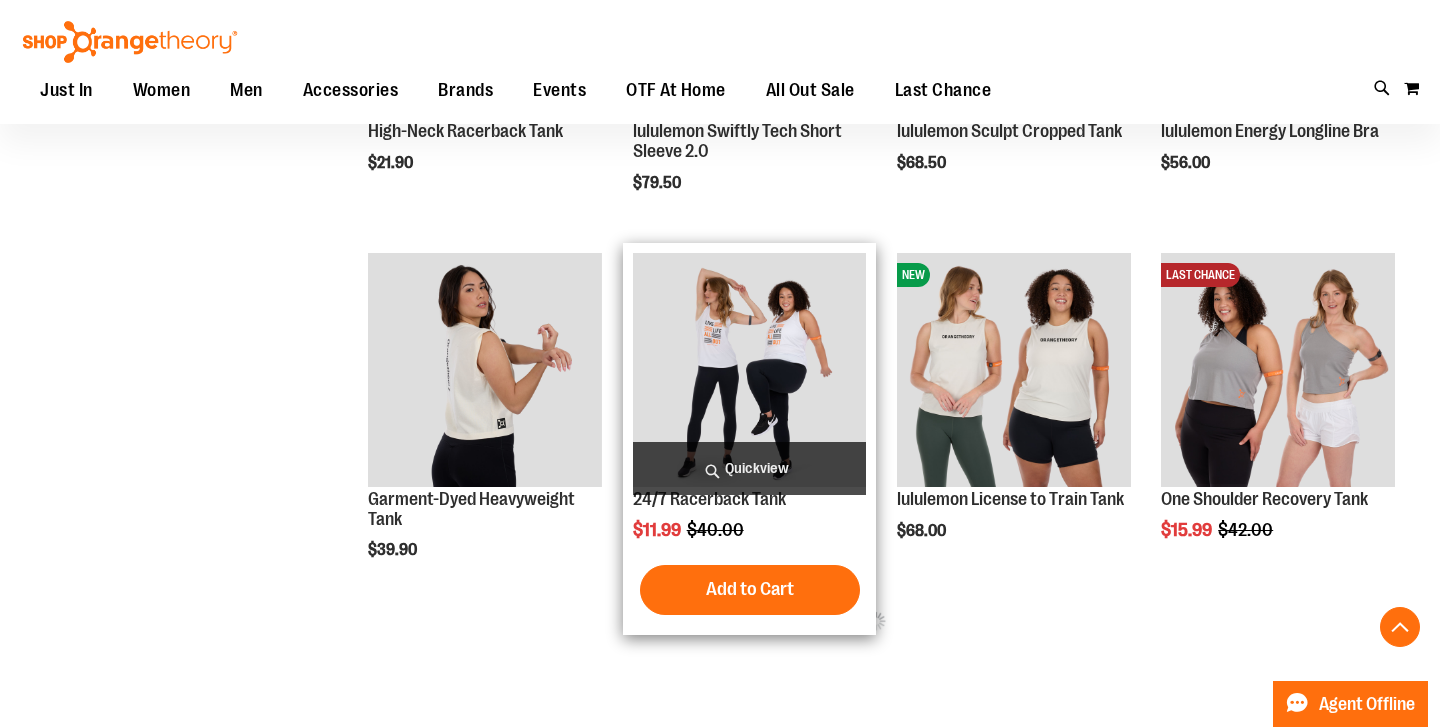 click at bounding box center [750, 370] 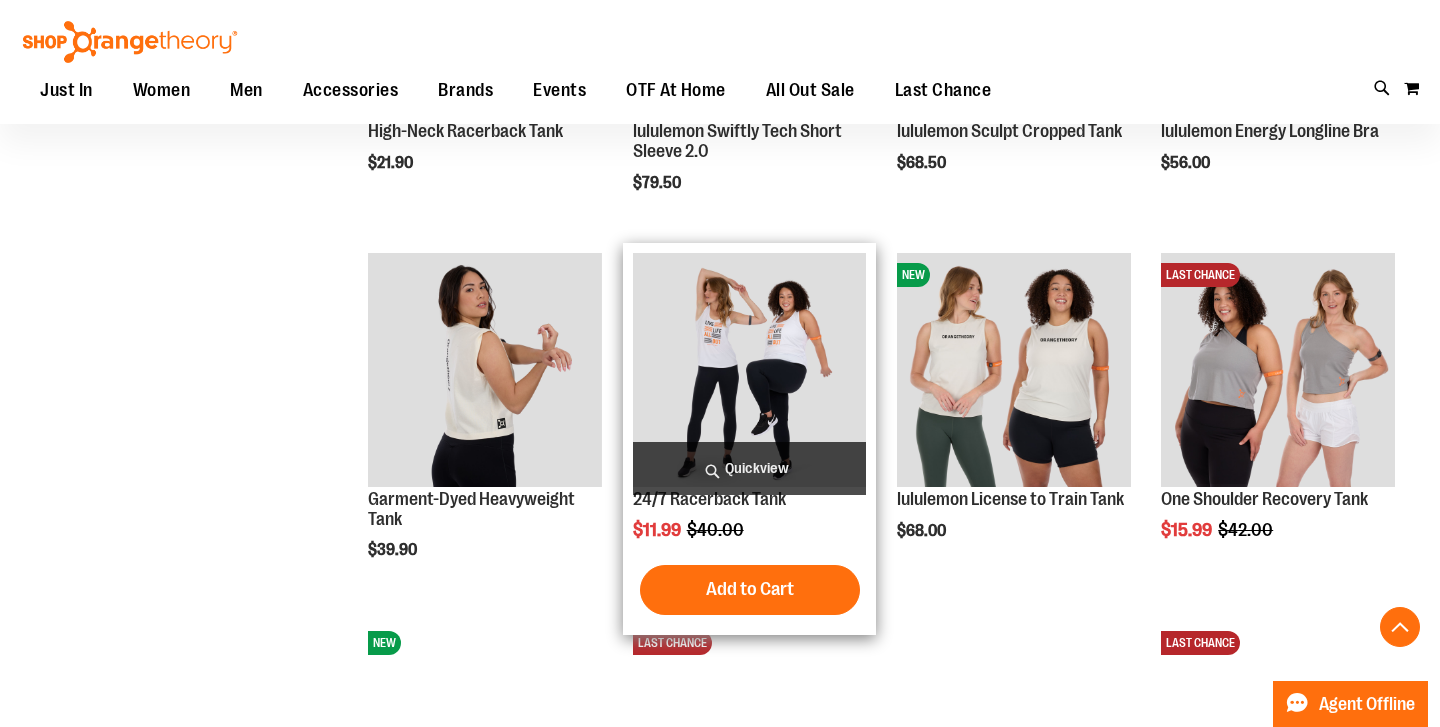 click at bounding box center [750, 370] 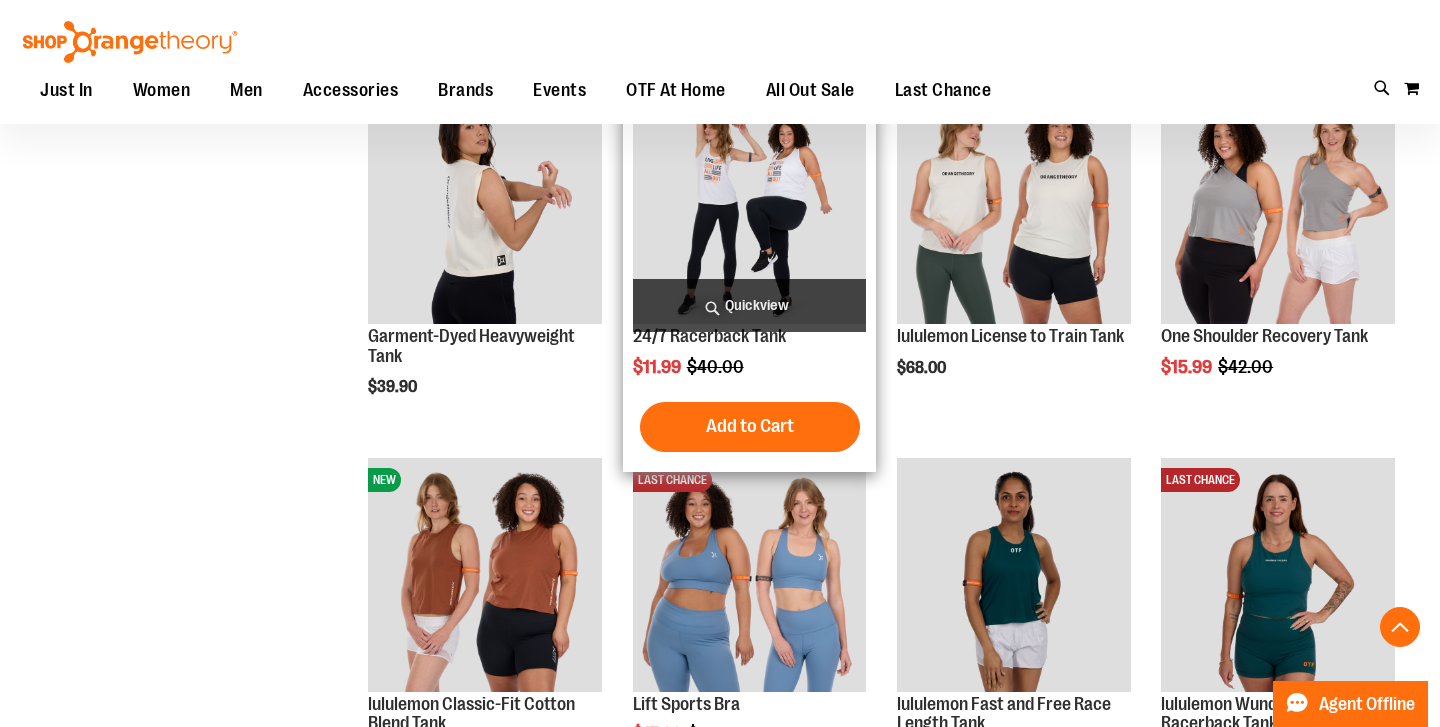 scroll, scrollTop: 1102, scrollLeft: 0, axis: vertical 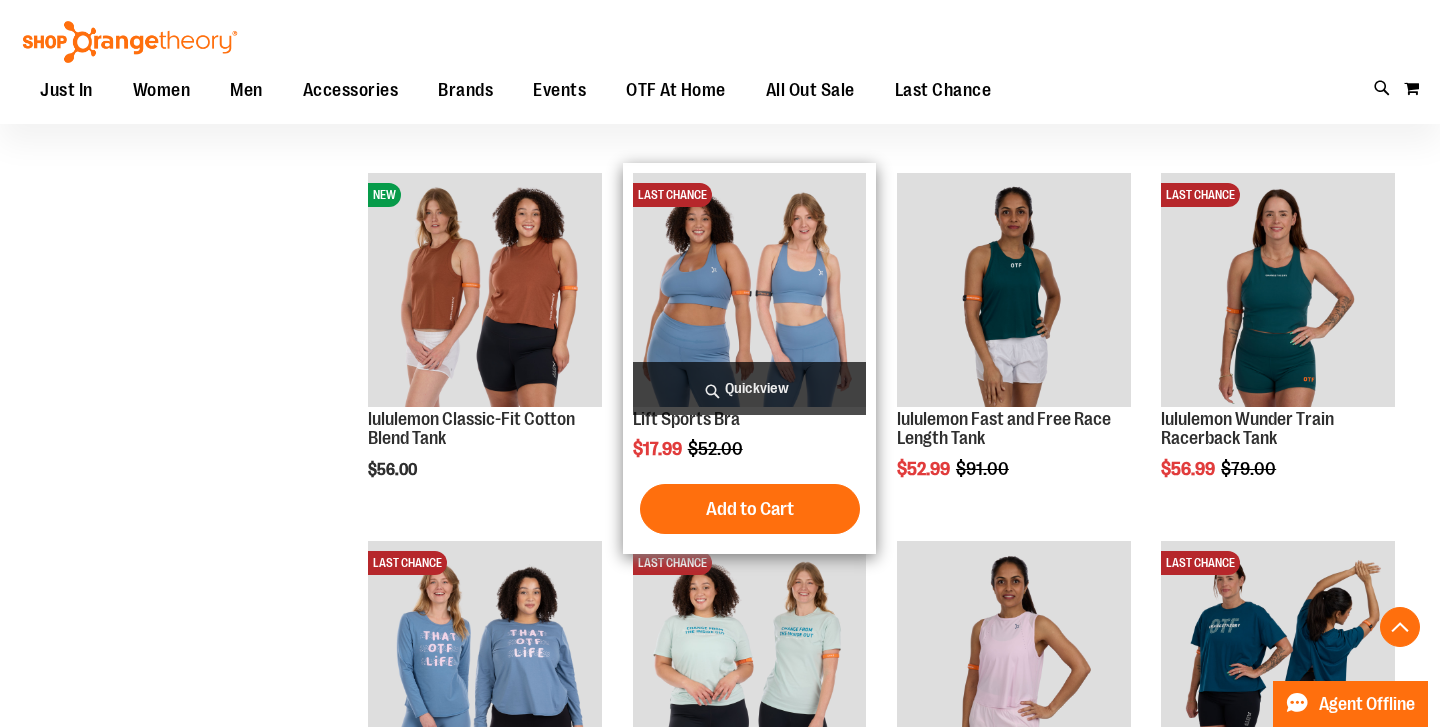 click at bounding box center [750, 290] 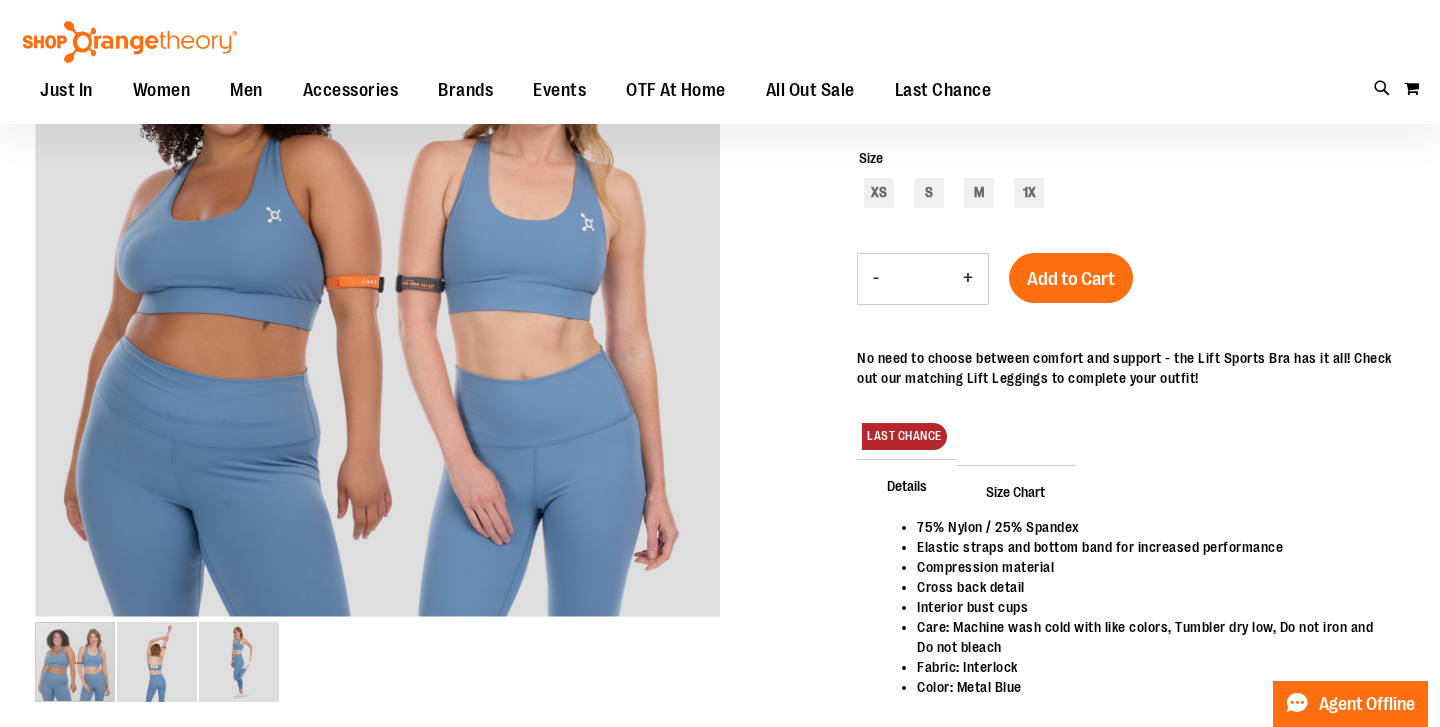 scroll, scrollTop: 168, scrollLeft: 0, axis: vertical 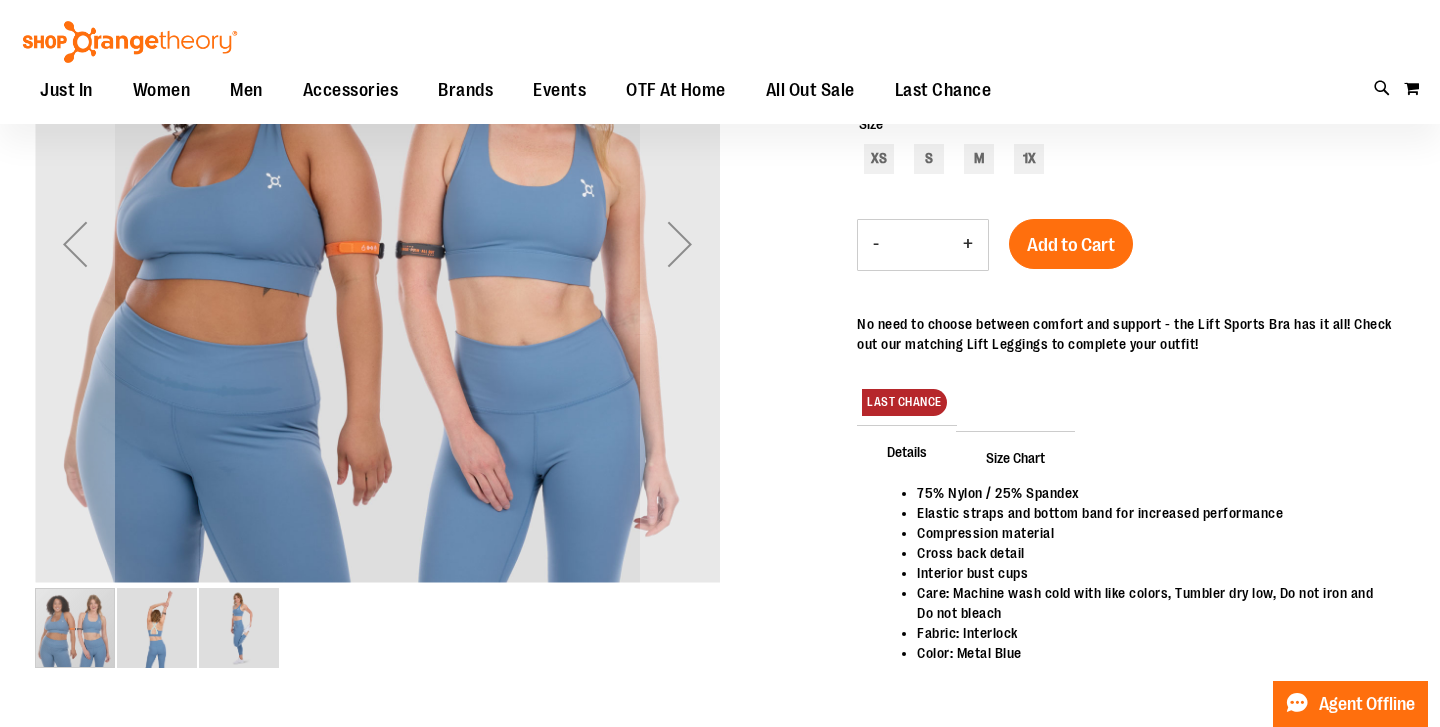 click at bounding box center [157, 628] 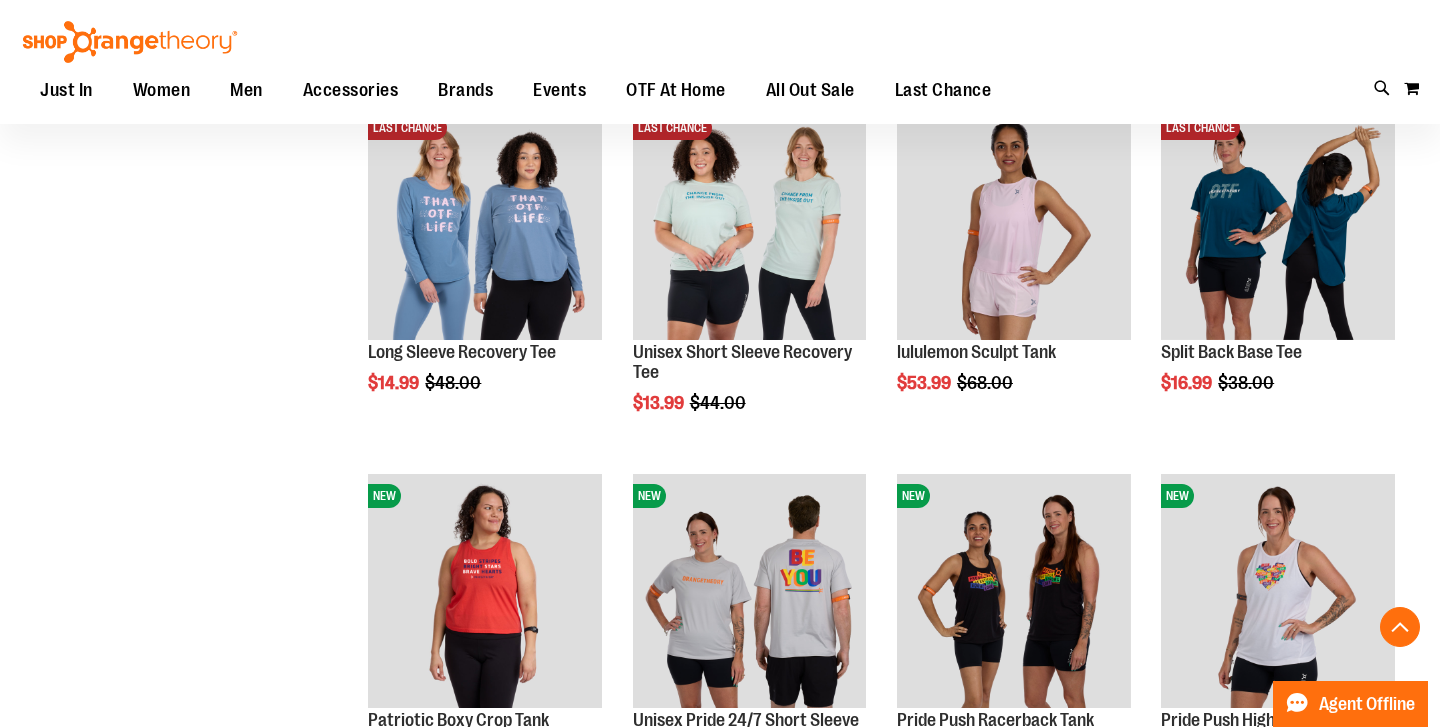 scroll, scrollTop: 456, scrollLeft: 0, axis: vertical 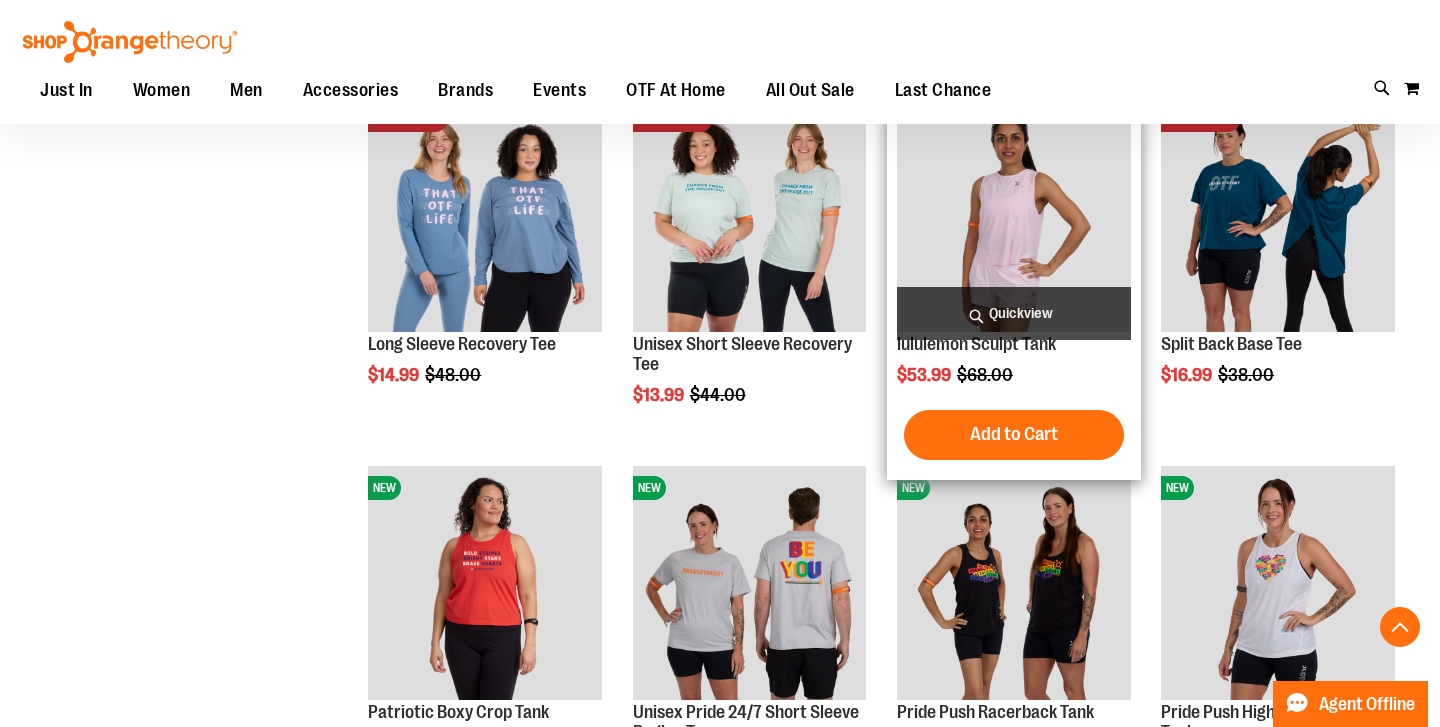 click at bounding box center (1014, 215) 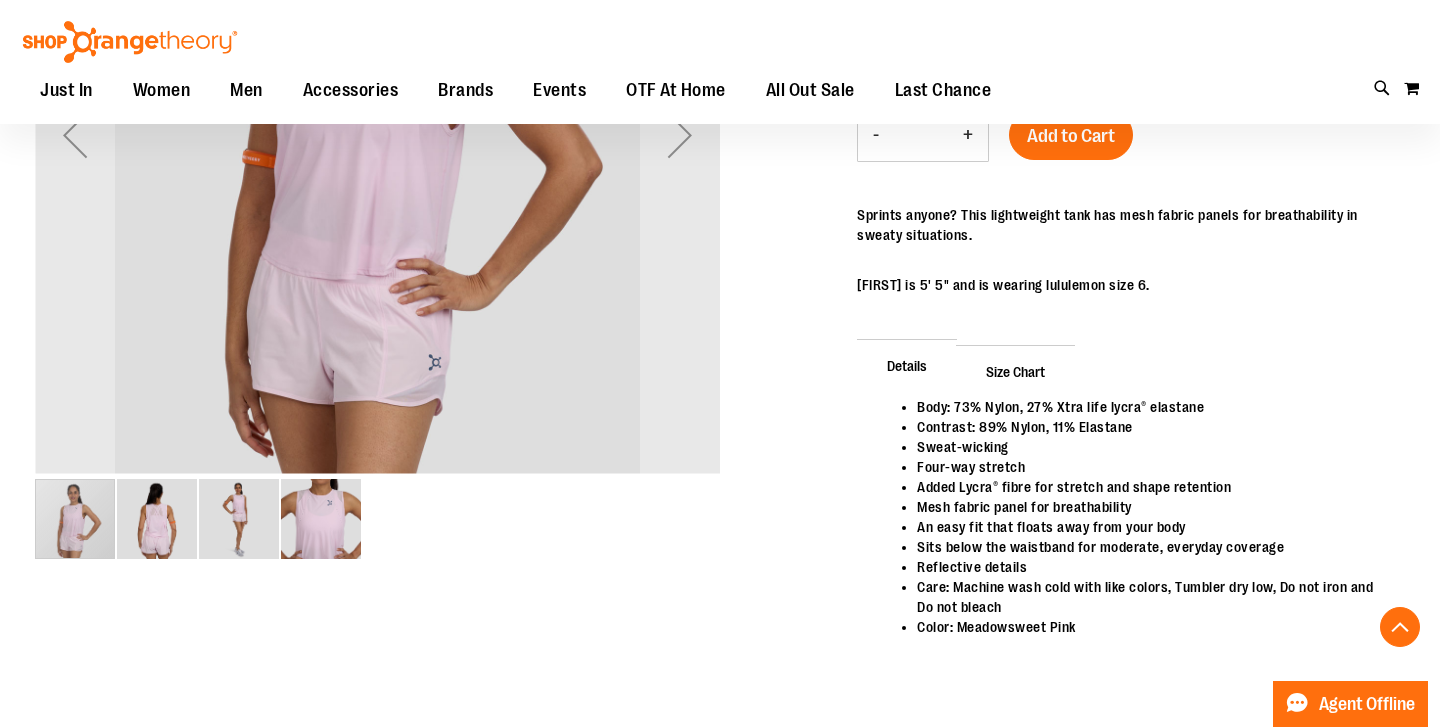 scroll, scrollTop: 490, scrollLeft: 0, axis: vertical 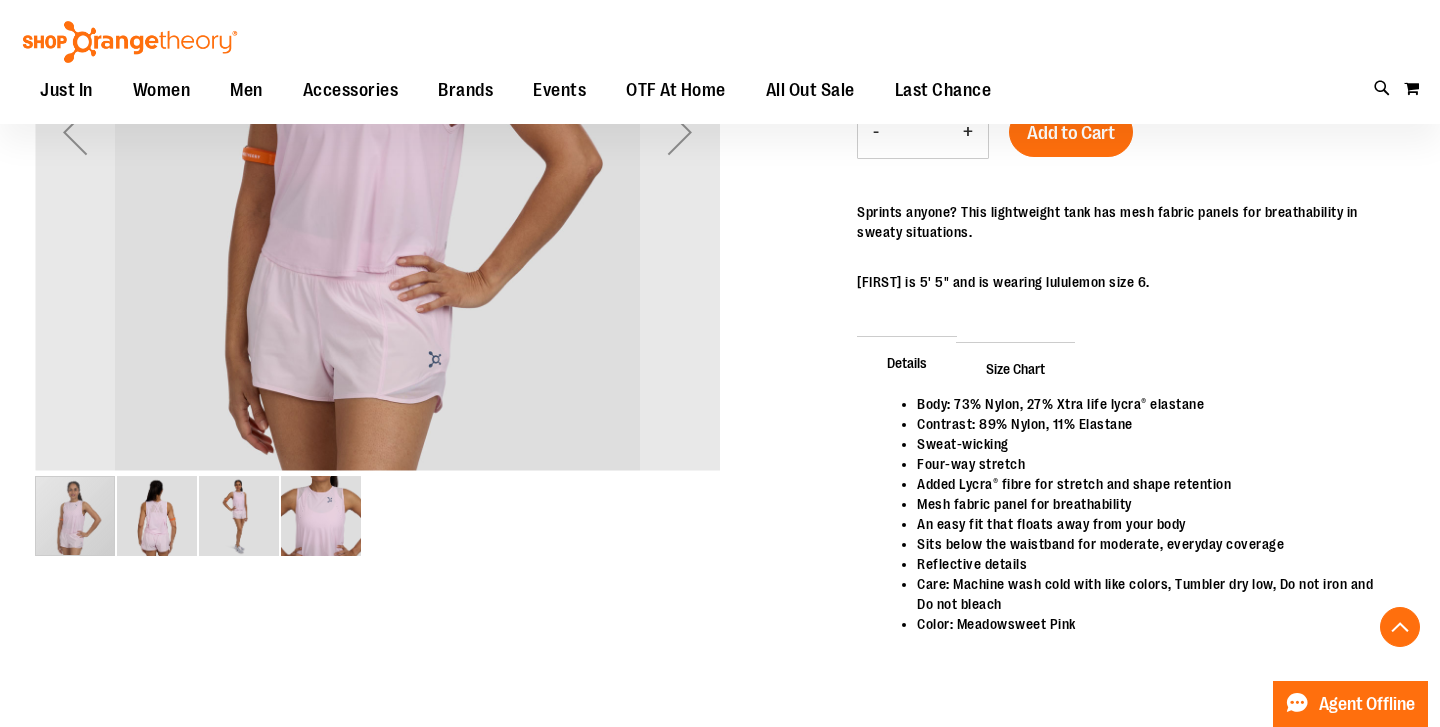 click at bounding box center (157, 516) 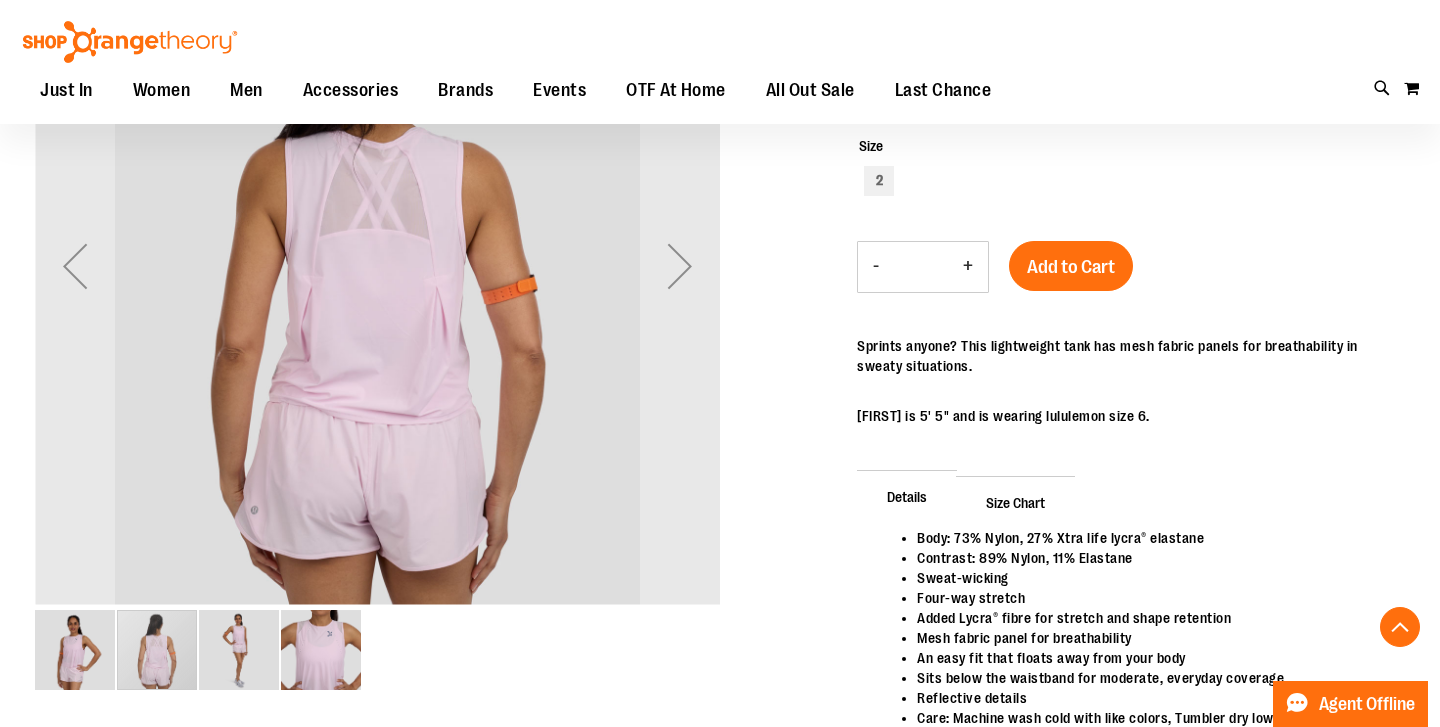 scroll, scrollTop: 355, scrollLeft: 0, axis: vertical 